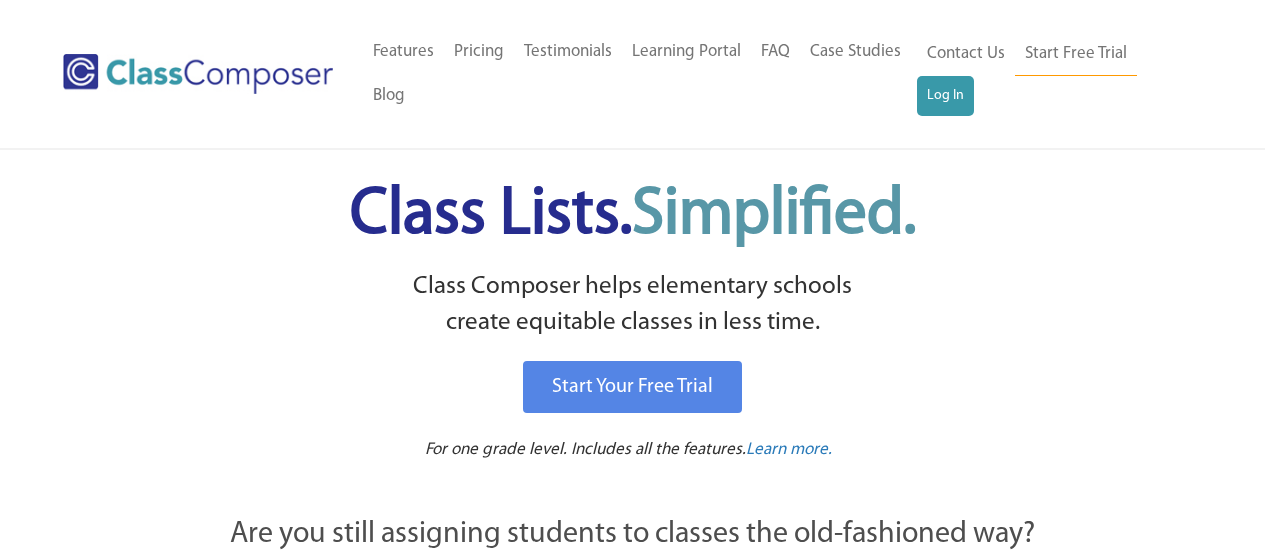 scroll, scrollTop: 0, scrollLeft: 0, axis: both 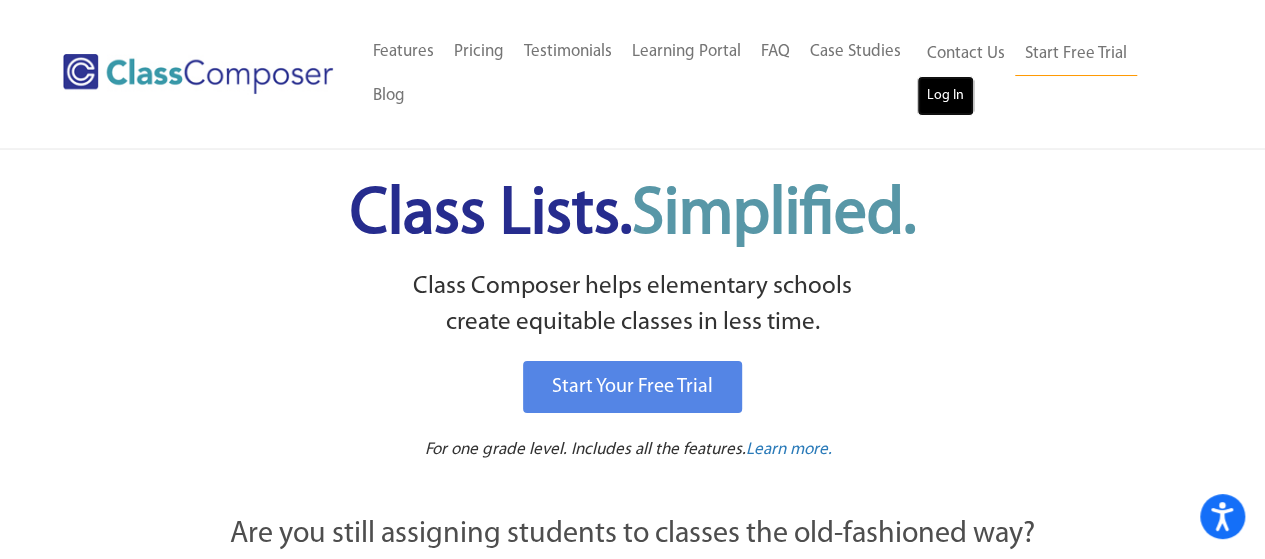 click on "Log In" at bounding box center [945, 96] 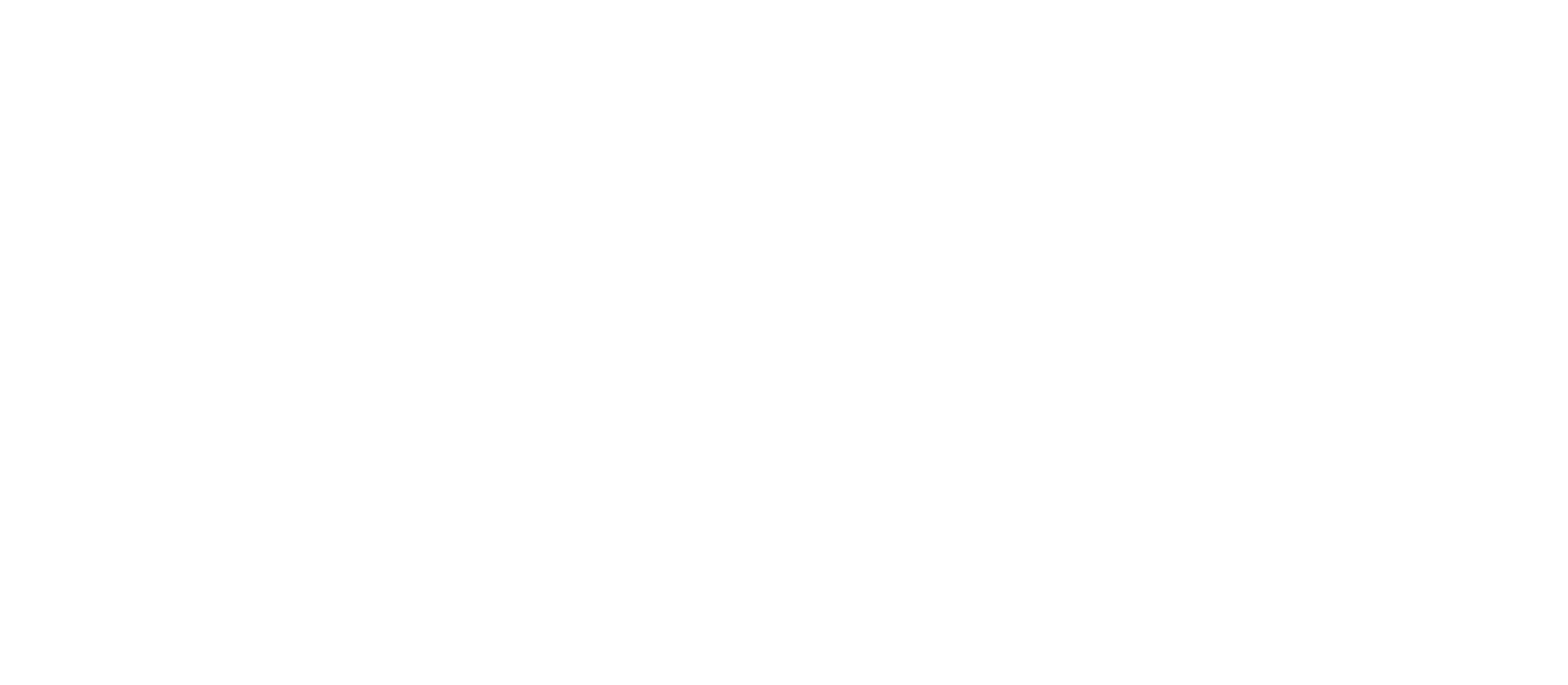 scroll, scrollTop: 0, scrollLeft: 0, axis: both 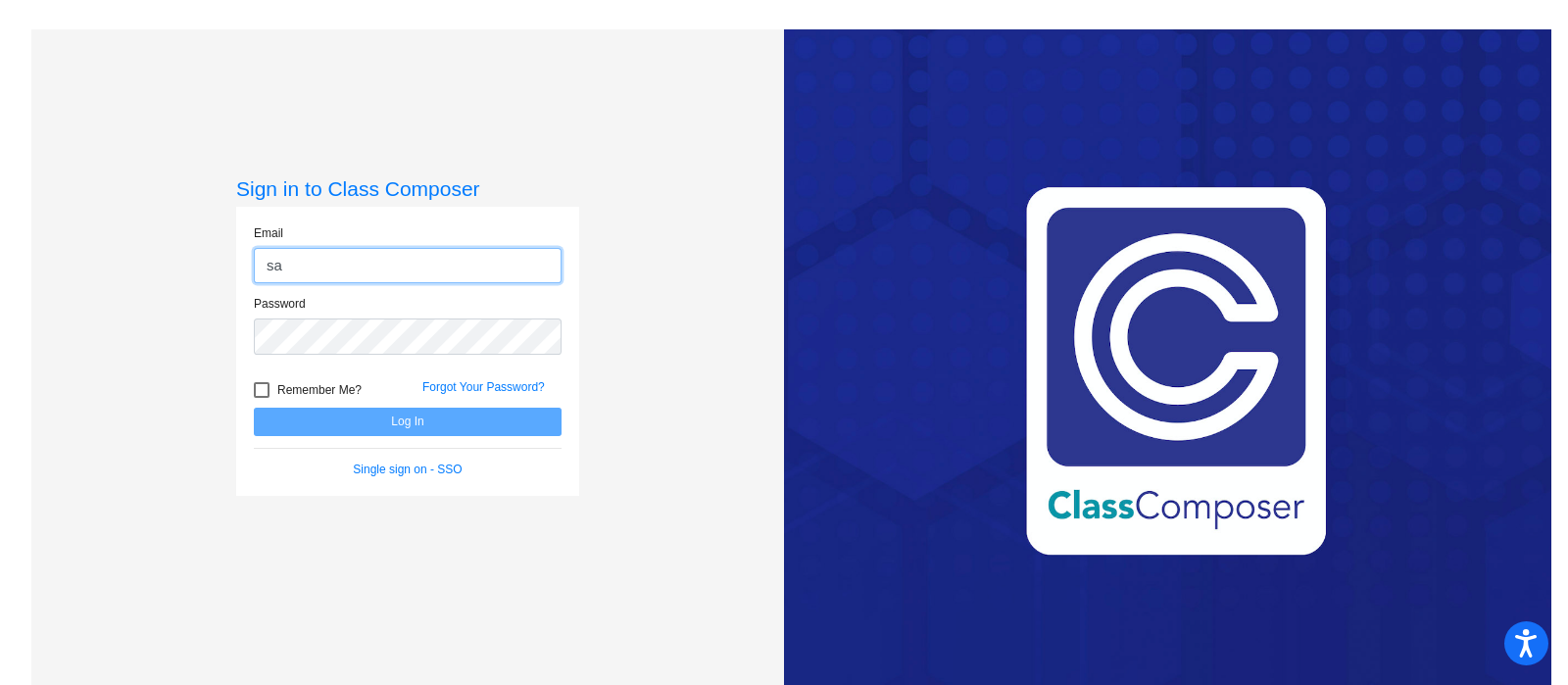 type on "[EMAIL]" 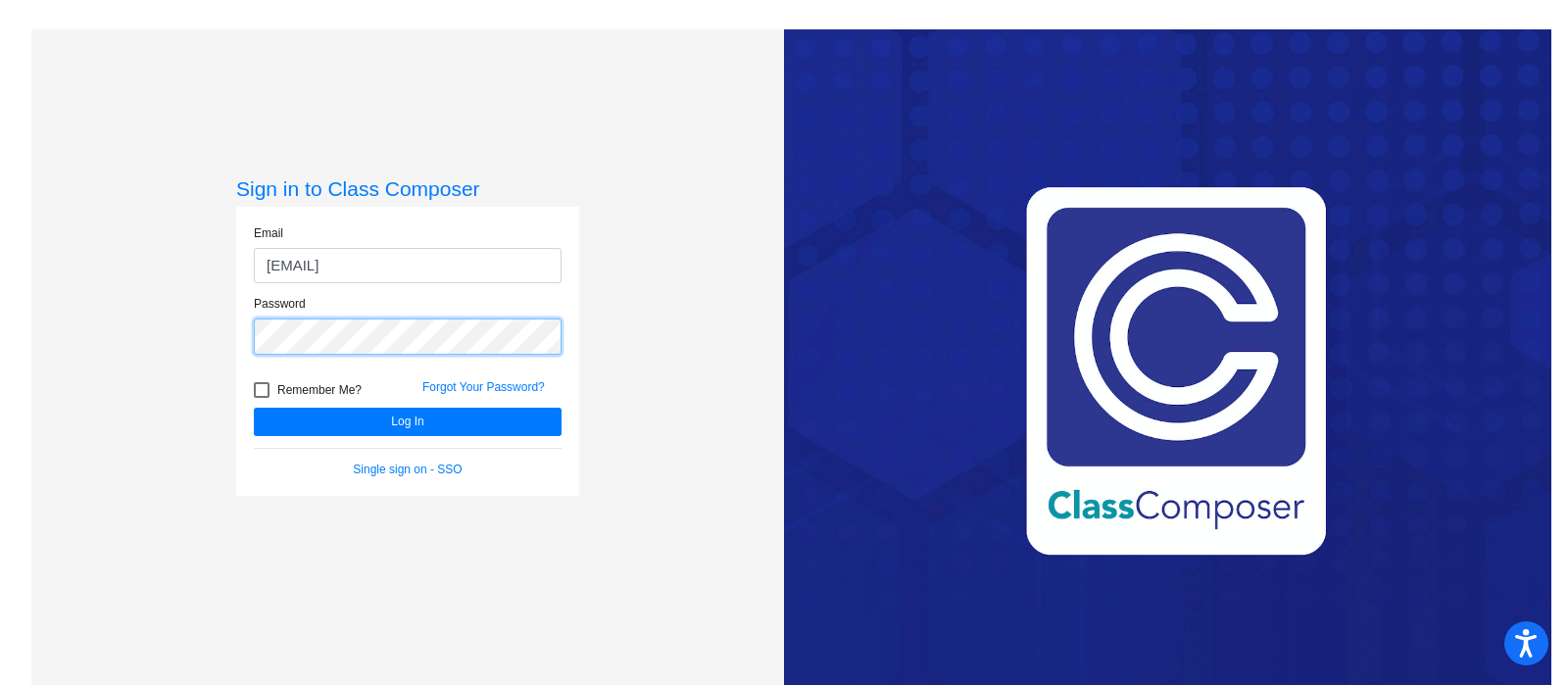 click on "Log In" 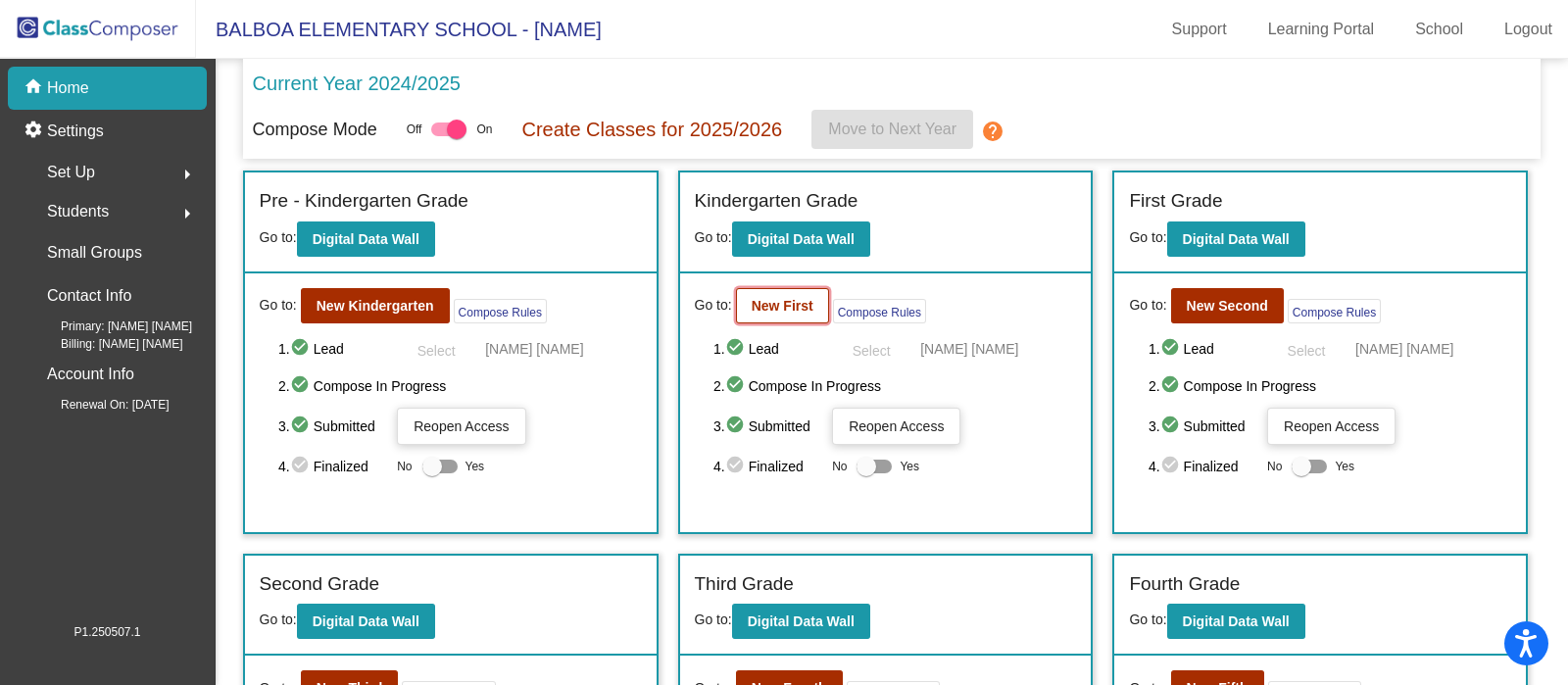 click on "New First" 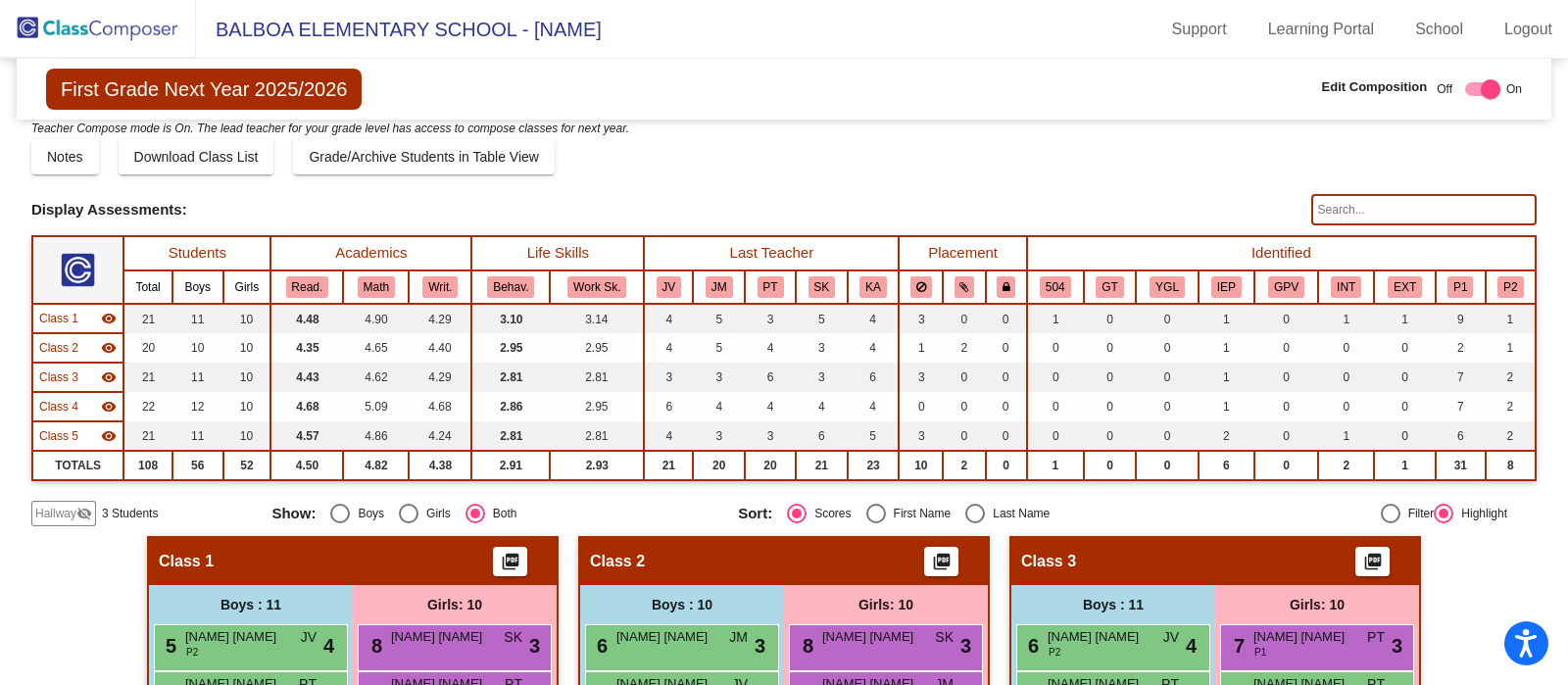 scroll, scrollTop: 10, scrollLeft: 0, axis: vertical 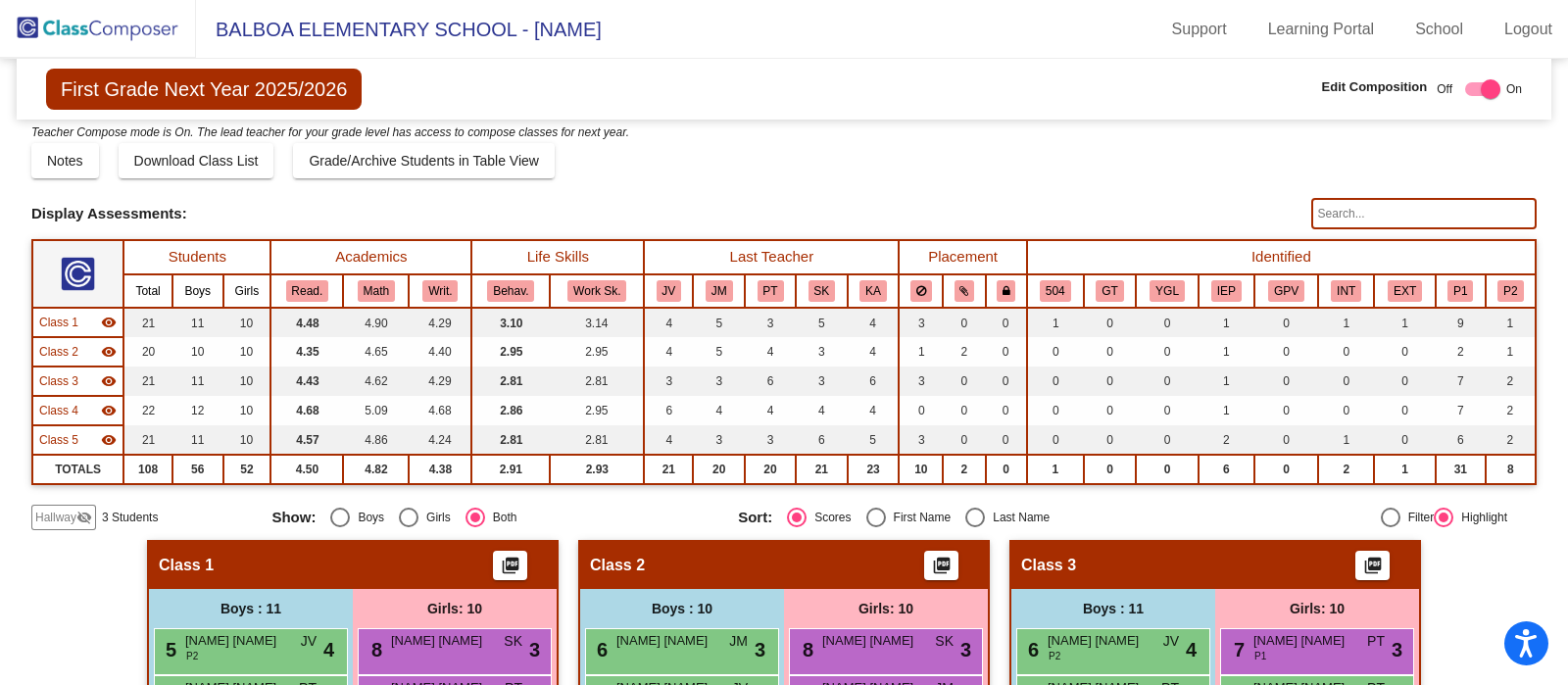 click 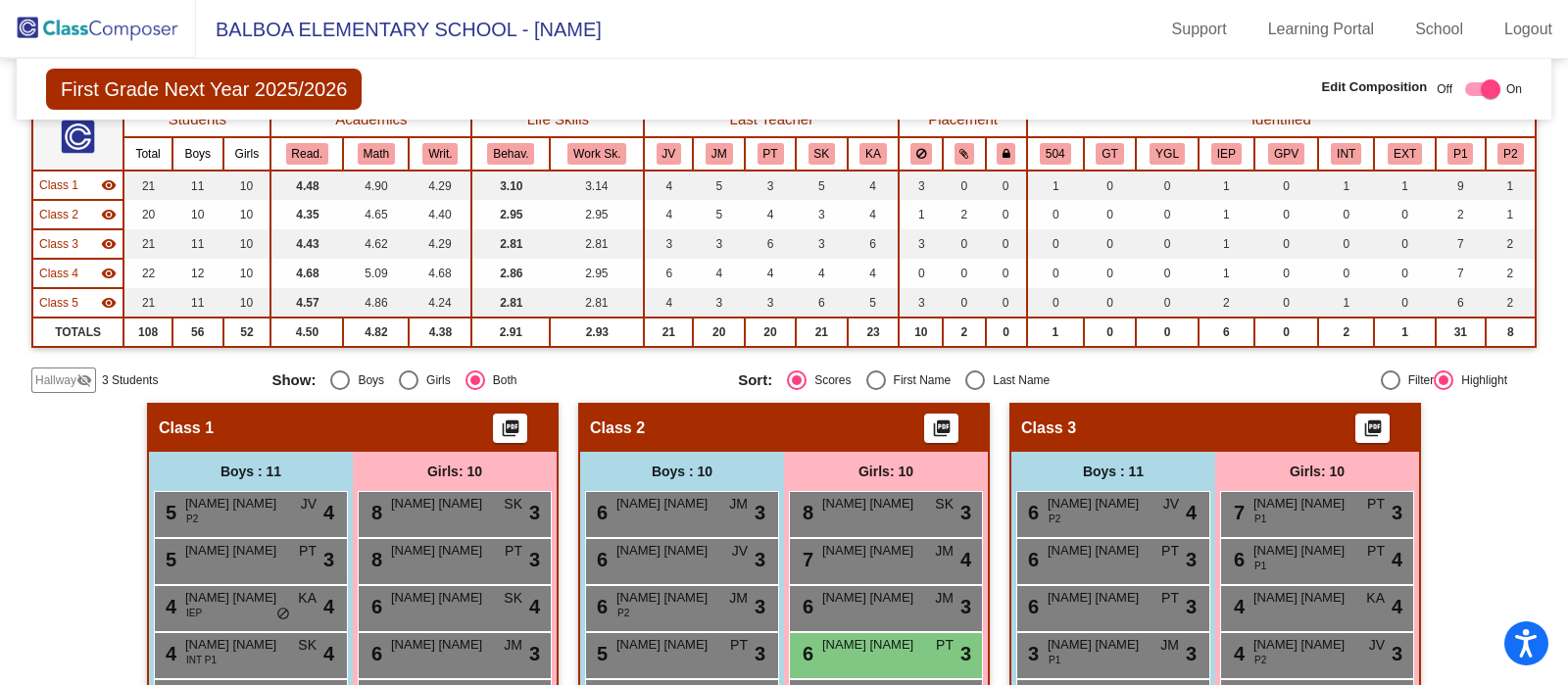 scroll, scrollTop: 0, scrollLeft: 0, axis: both 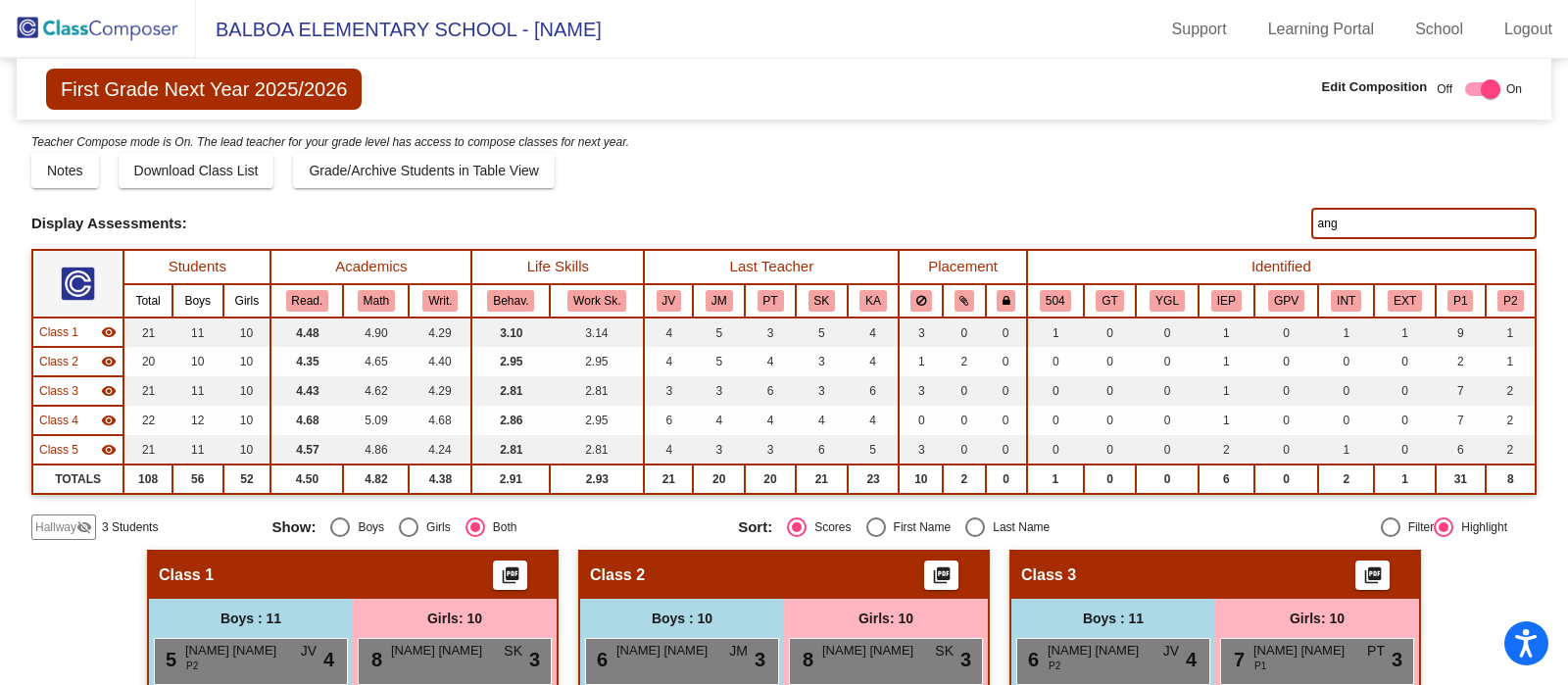 type on "ang" 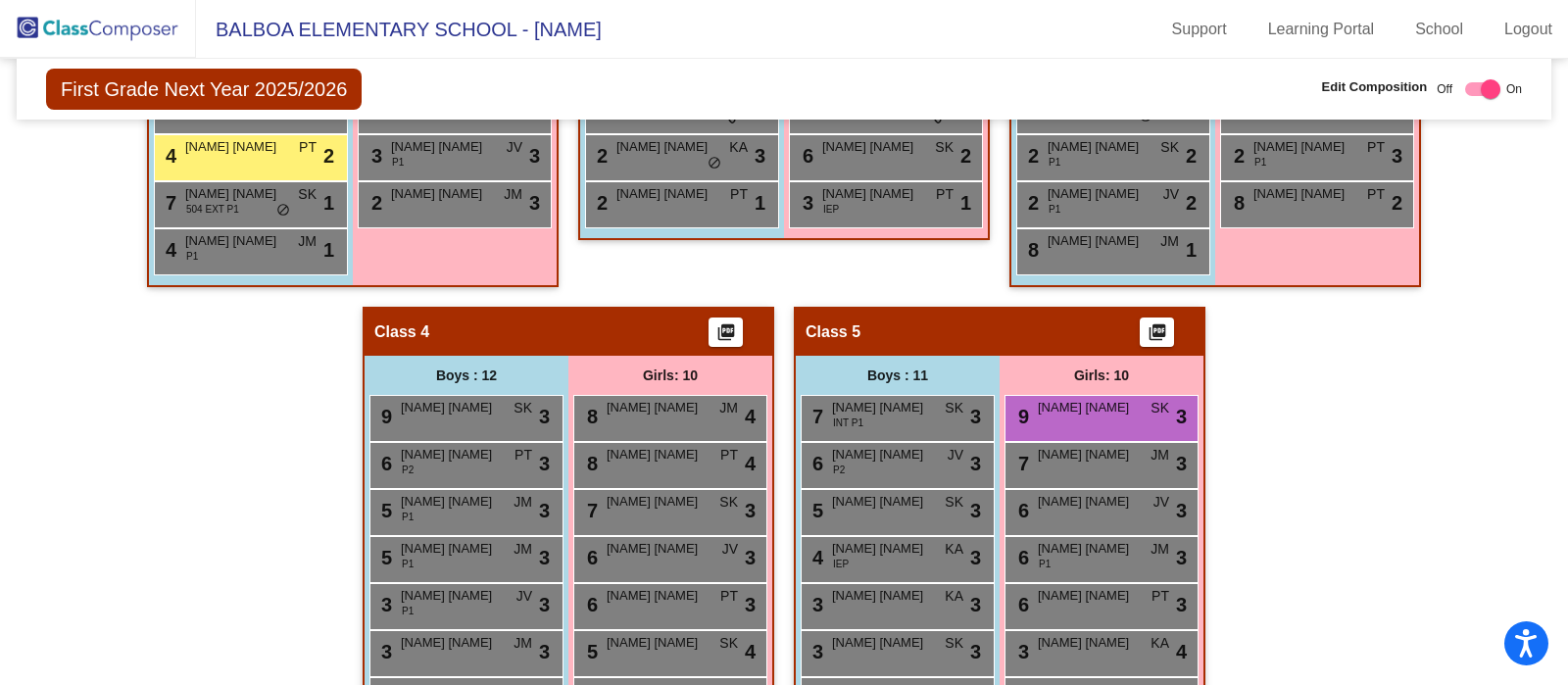 scroll, scrollTop: 881, scrollLeft: 0, axis: vertical 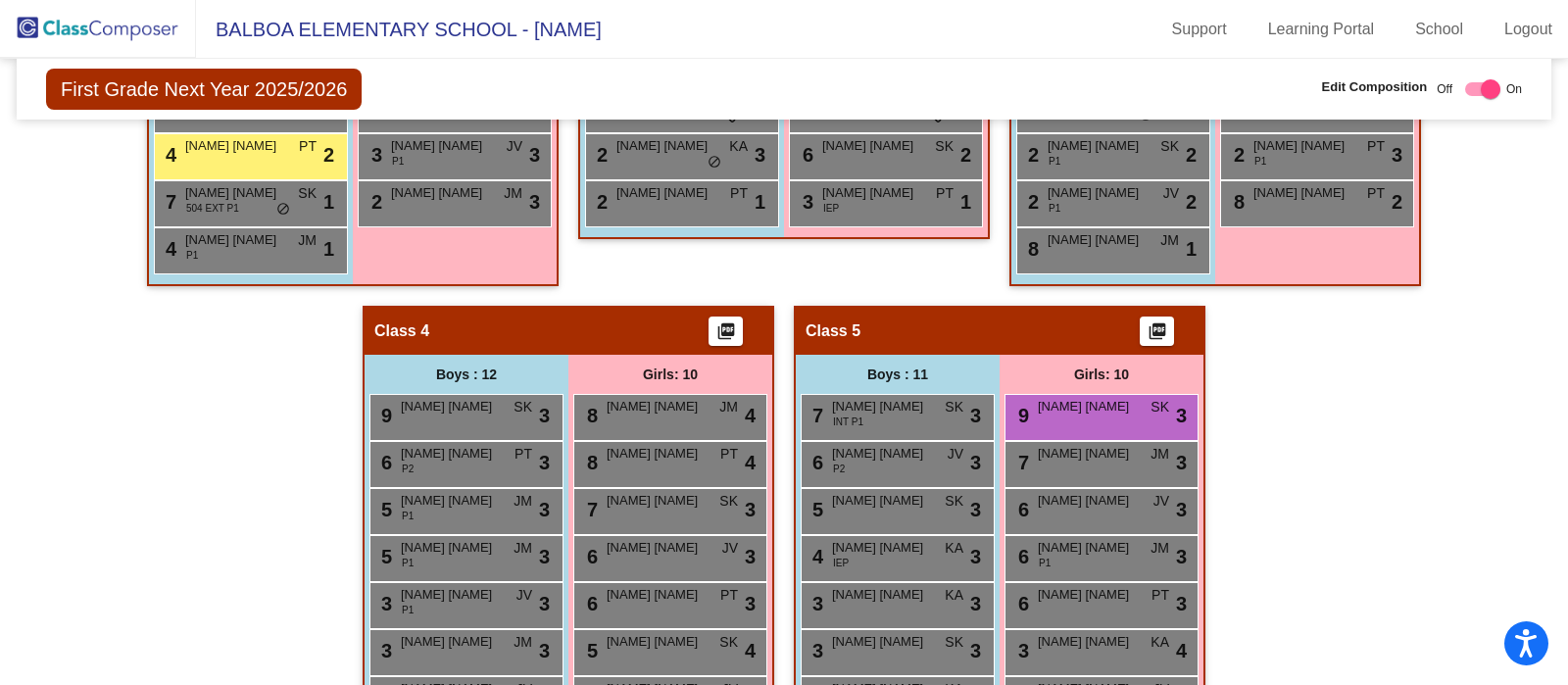 click on "Angela Ghukasian" at bounding box center (1087, 407) 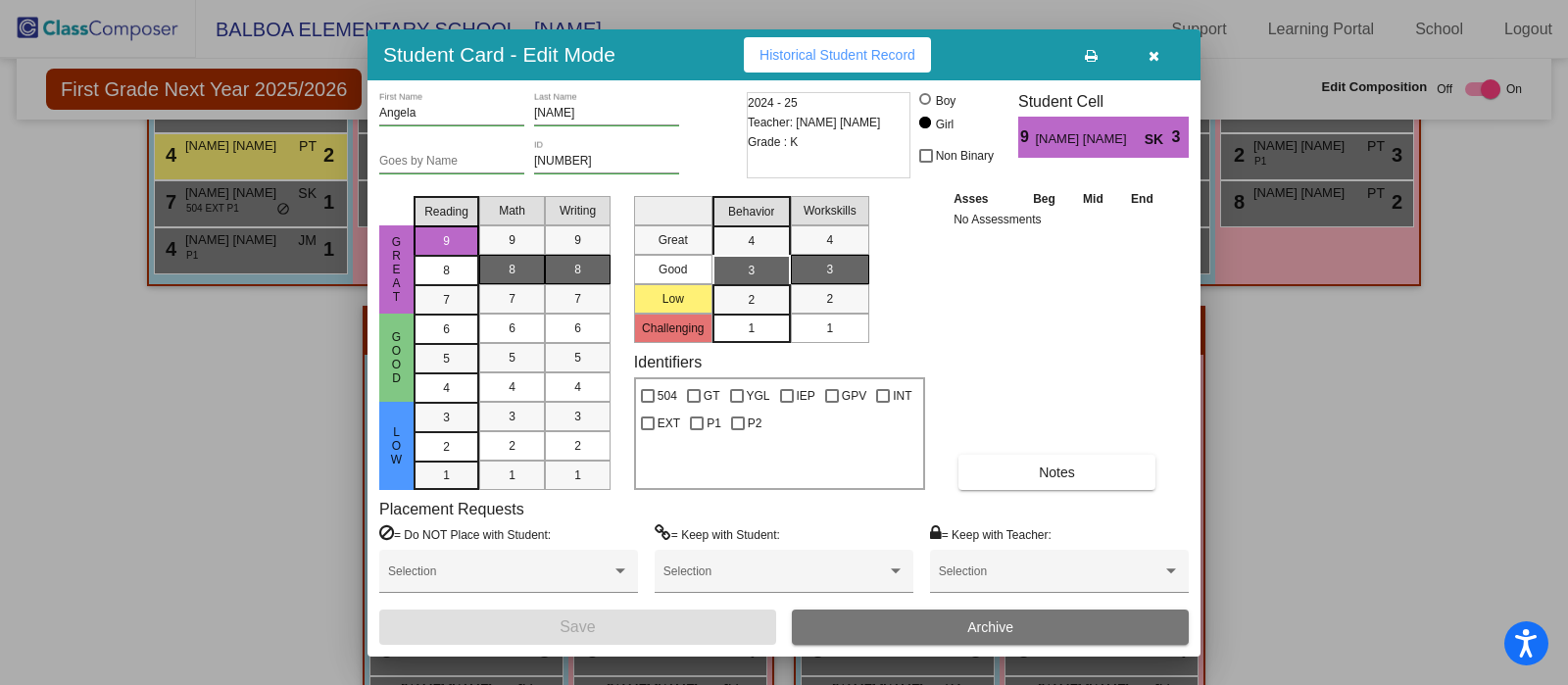 click at bounding box center [784, 342] 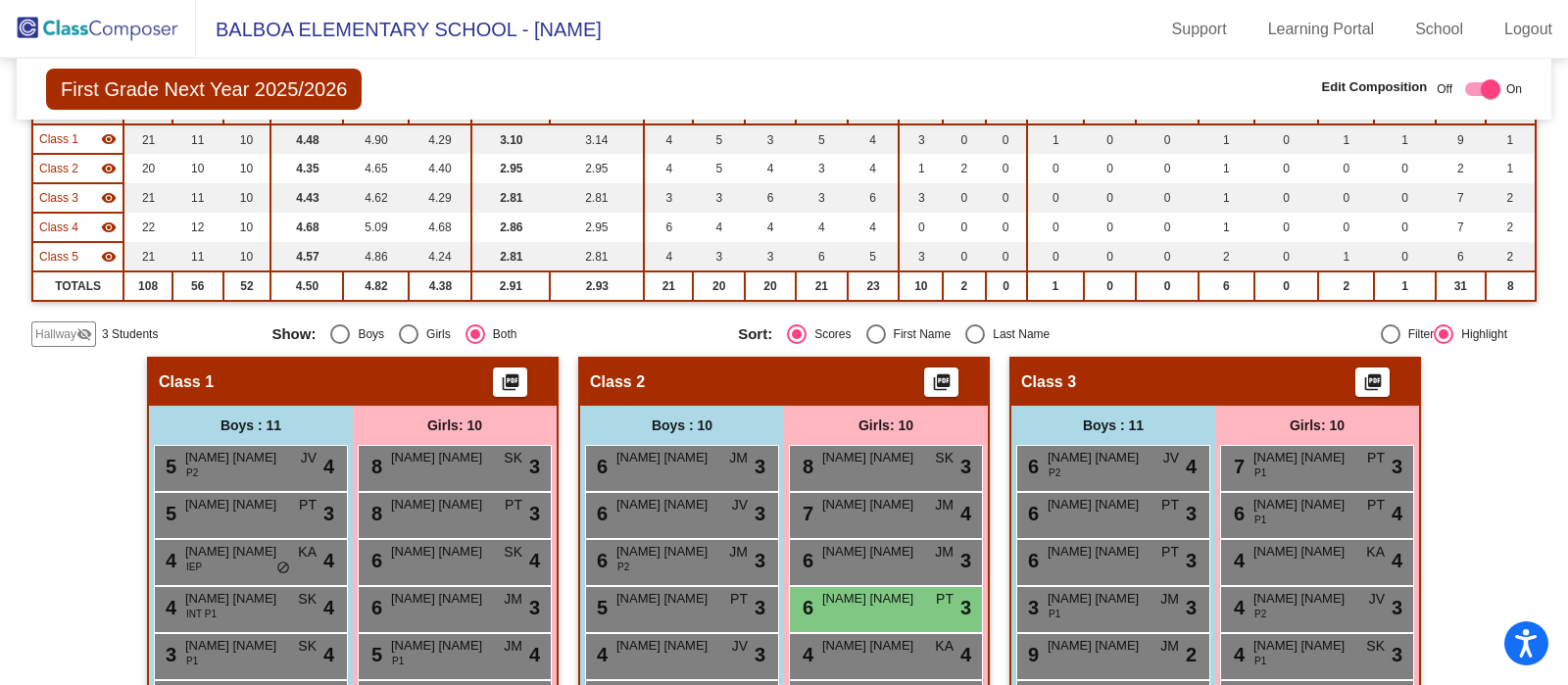 scroll, scrollTop: 0, scrollLeft: 0, axis: both 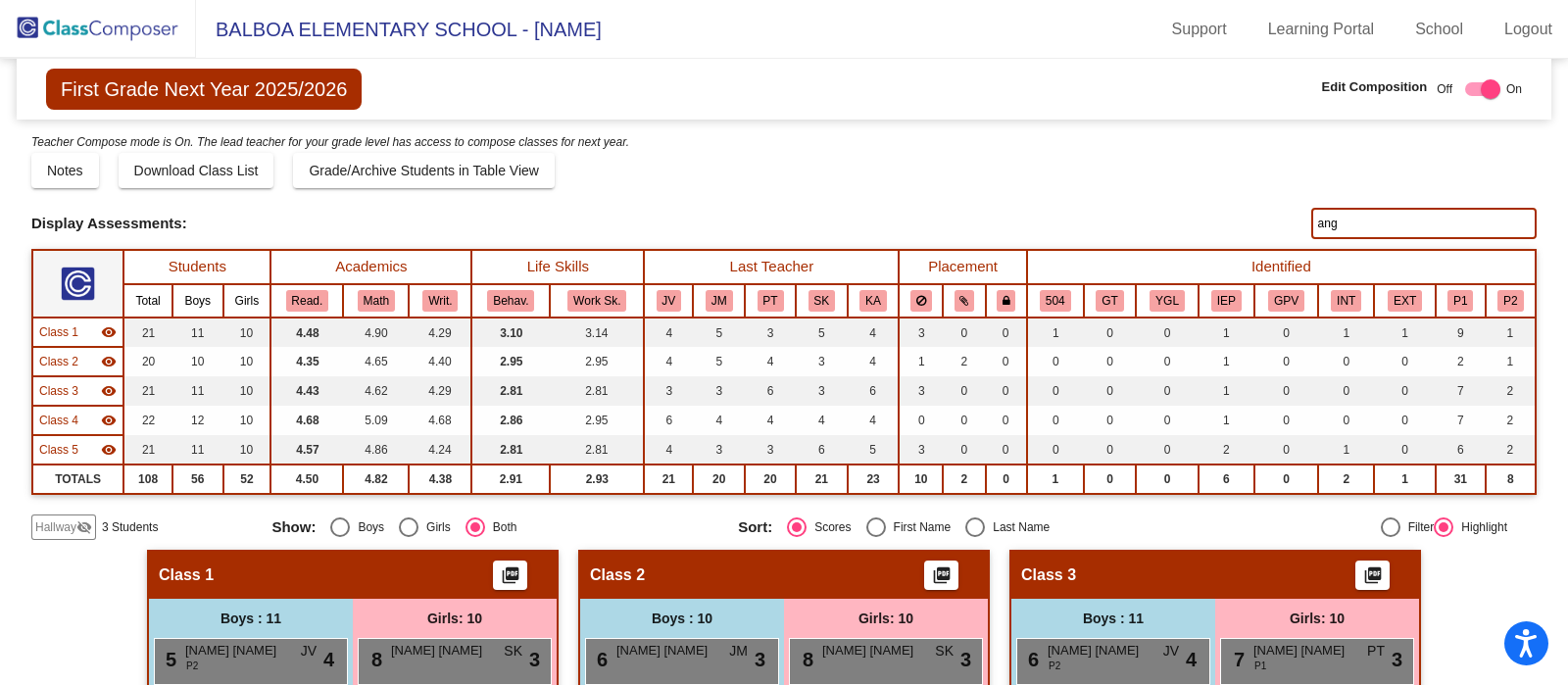 click 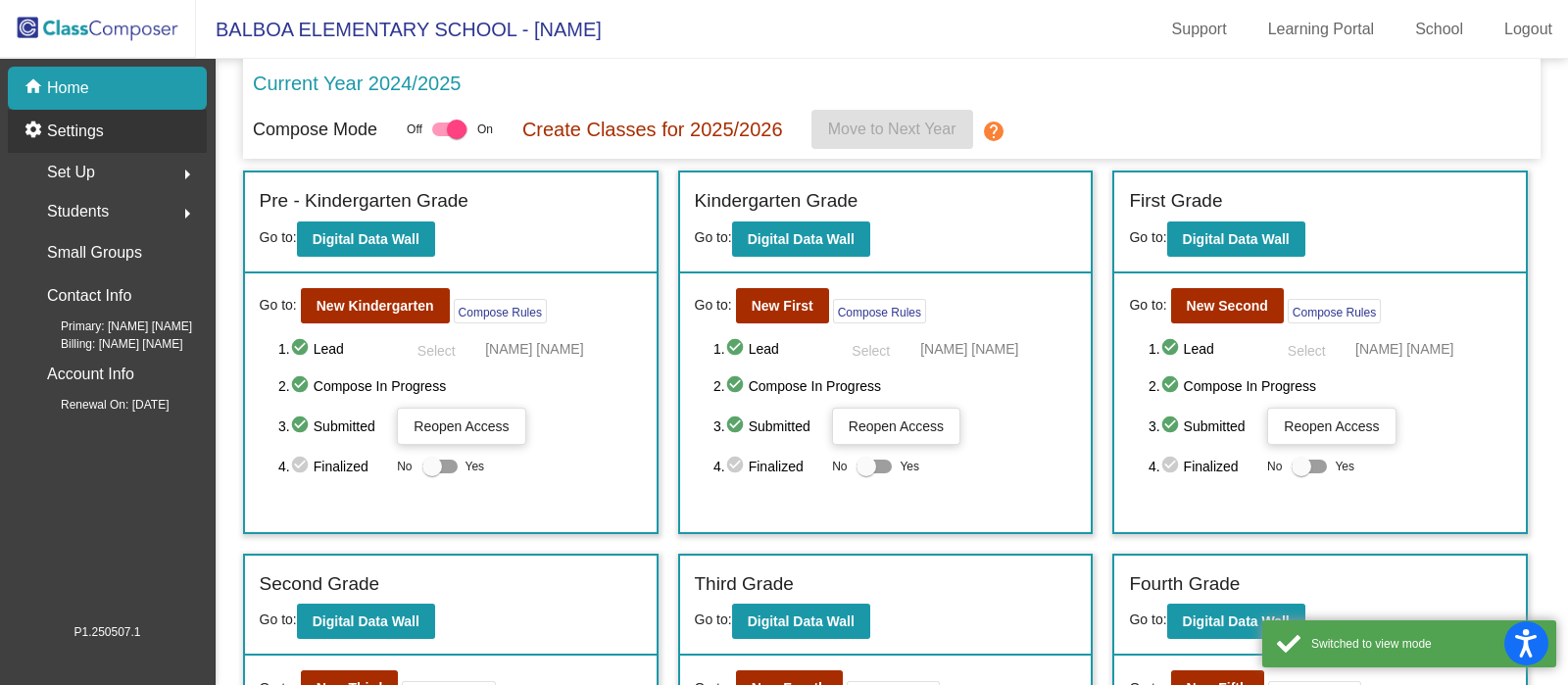 click on "Settings" 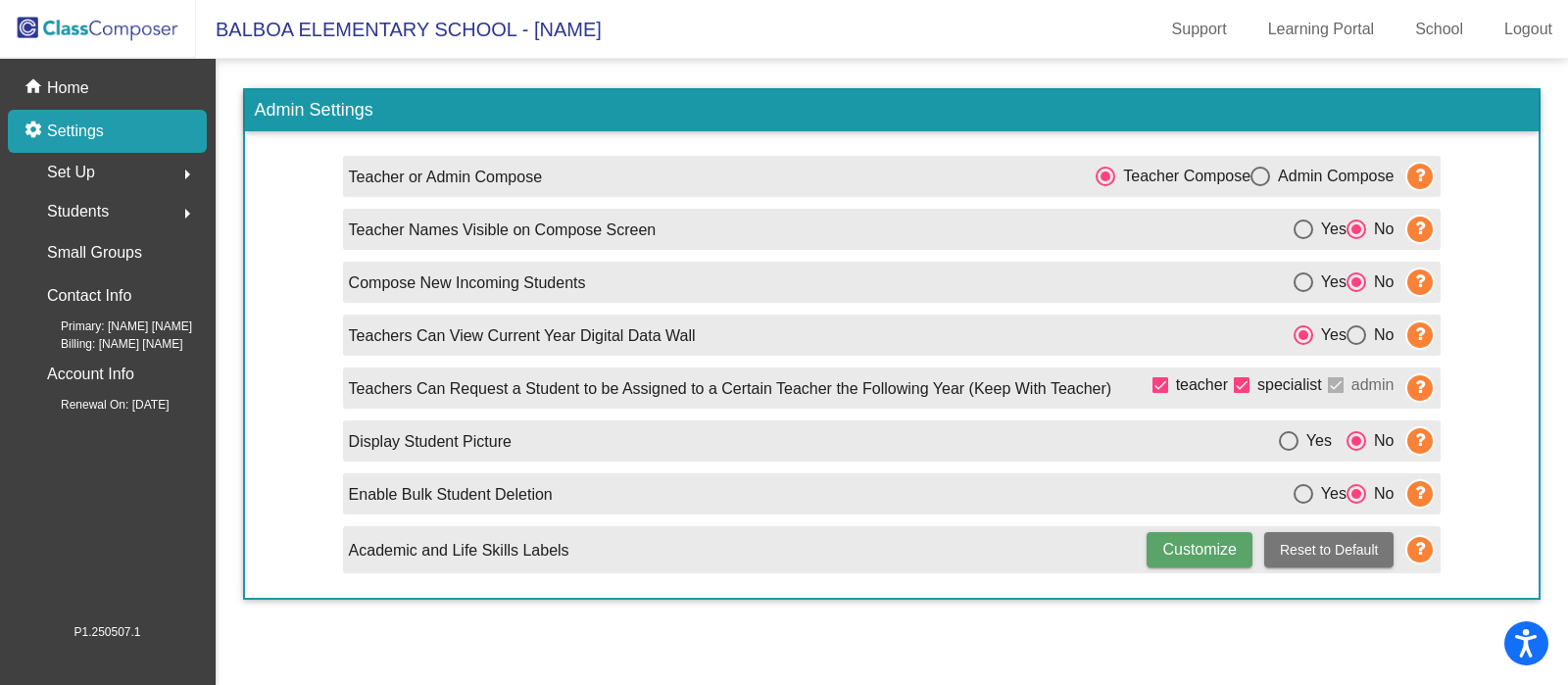 click at bounding box center (1303, 229) 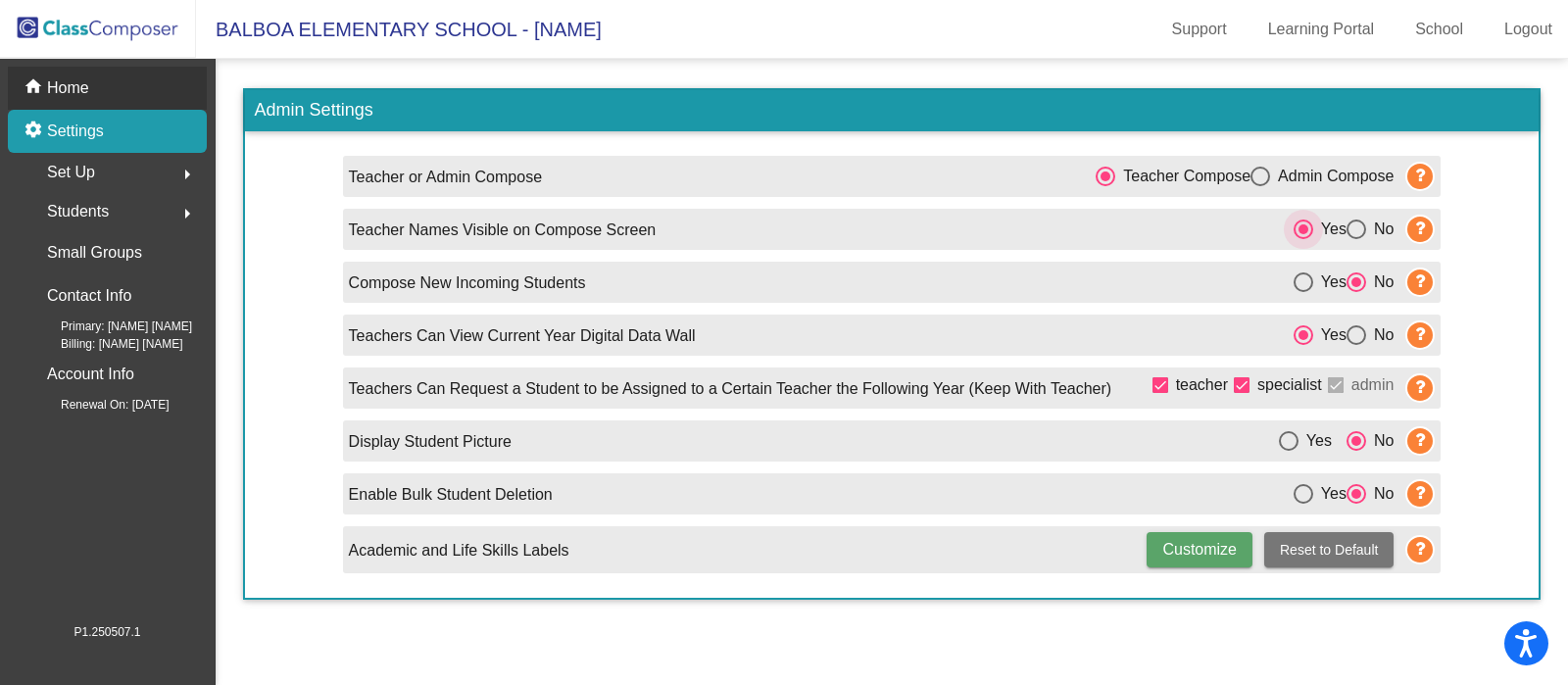 click on "Home" 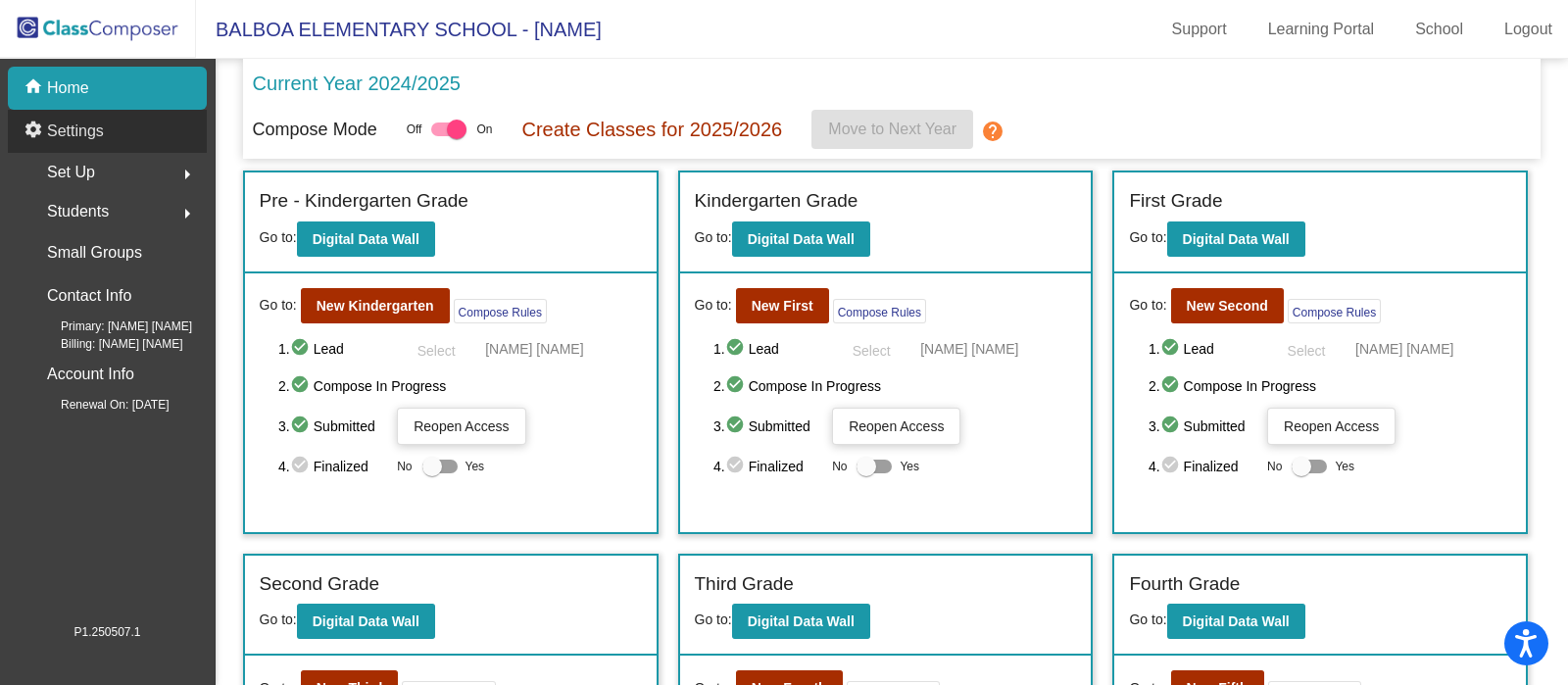 click on "Settings" 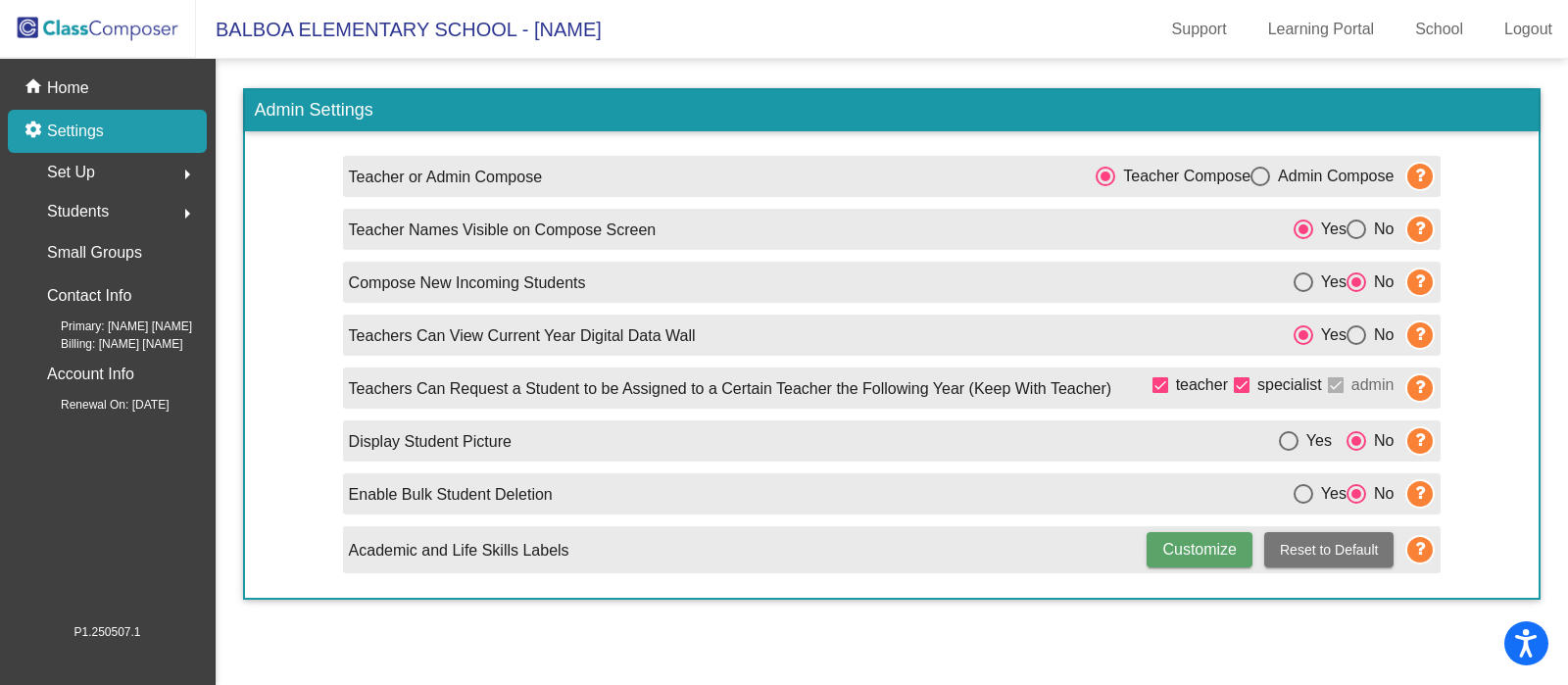 click at bounding box center (1260, 176) 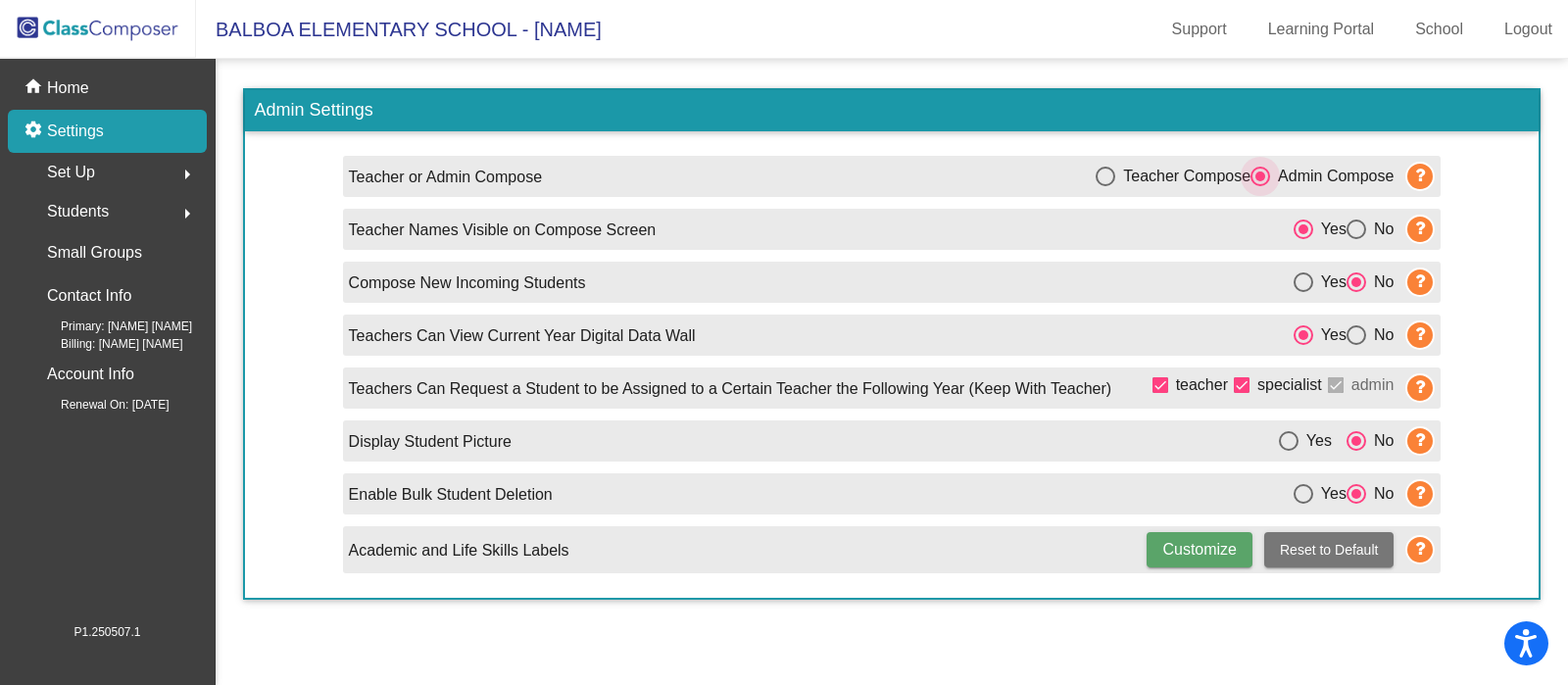 click on "Customize" 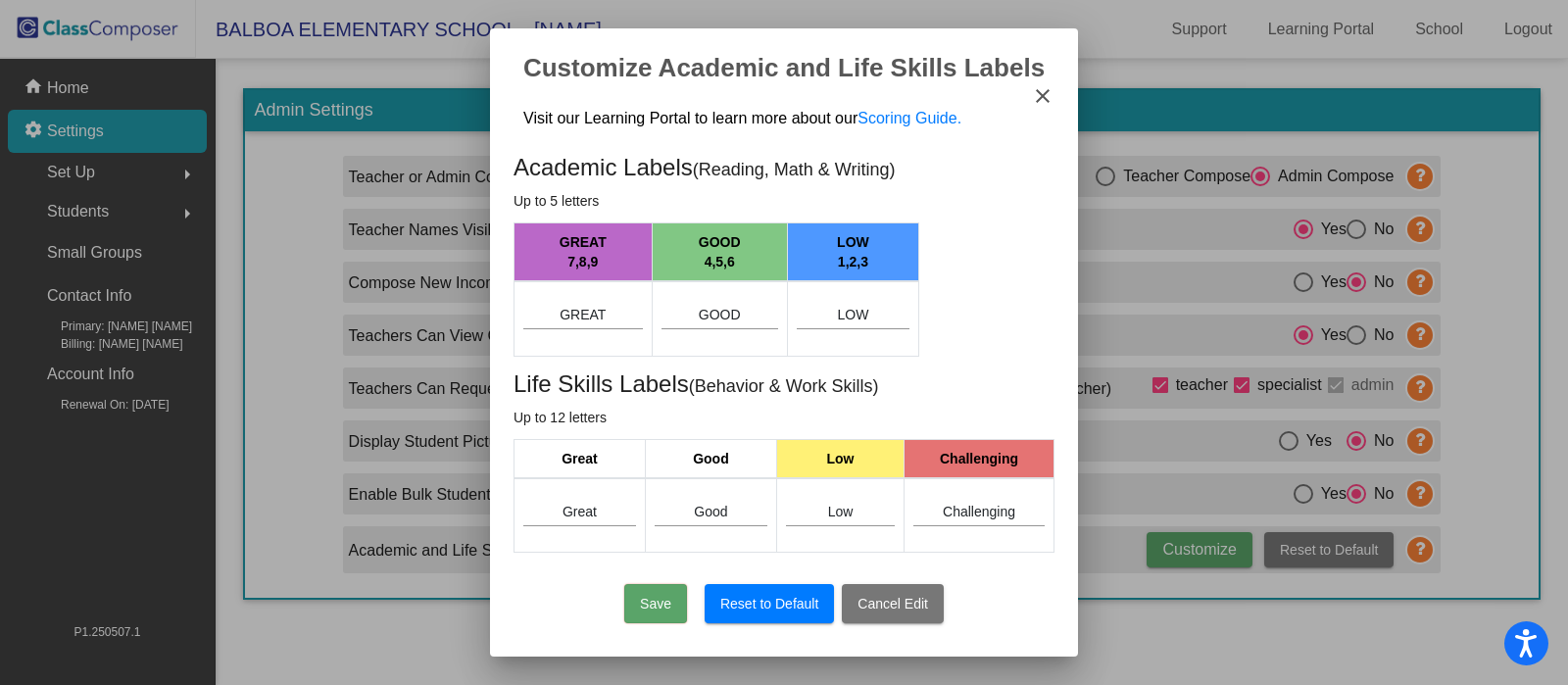 click on "close" at bounding box center [1043, 96] 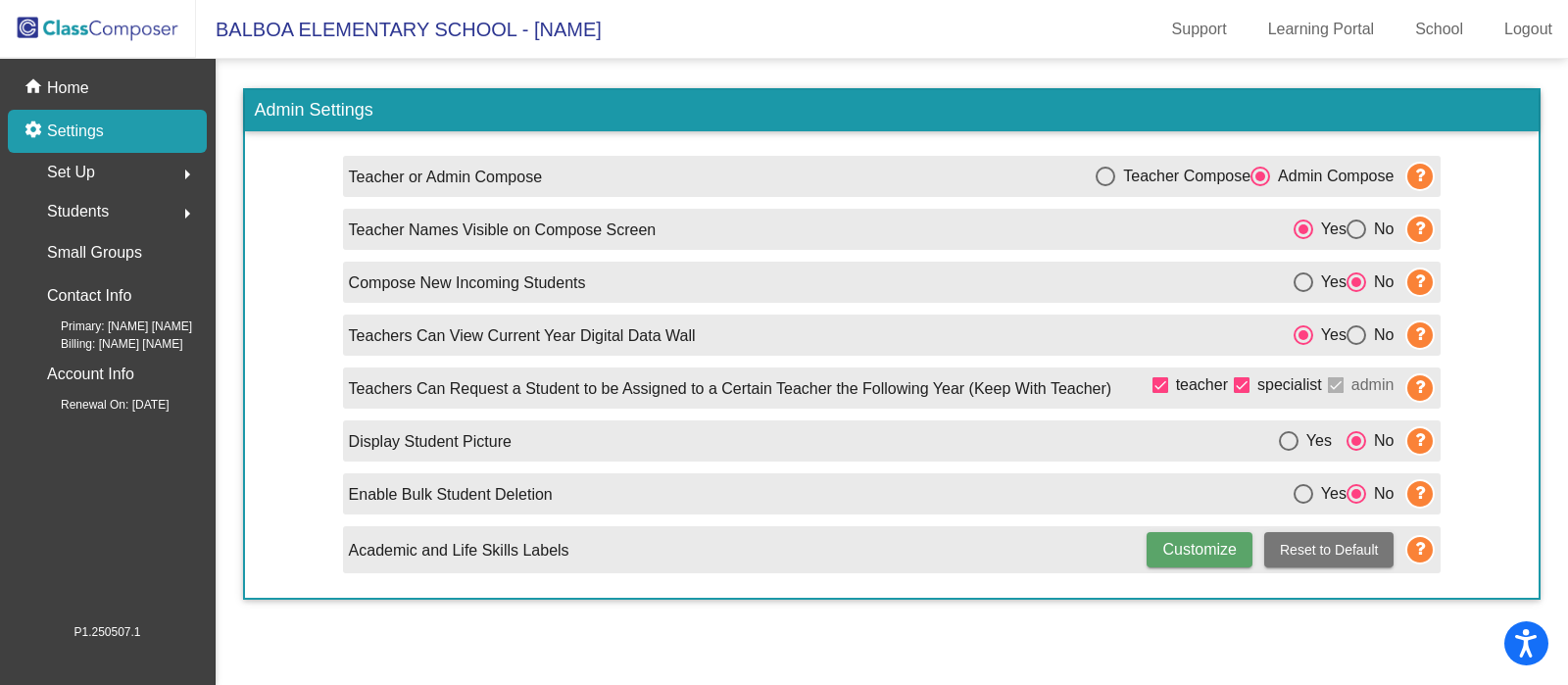 click at bounding box center [1356, 335] 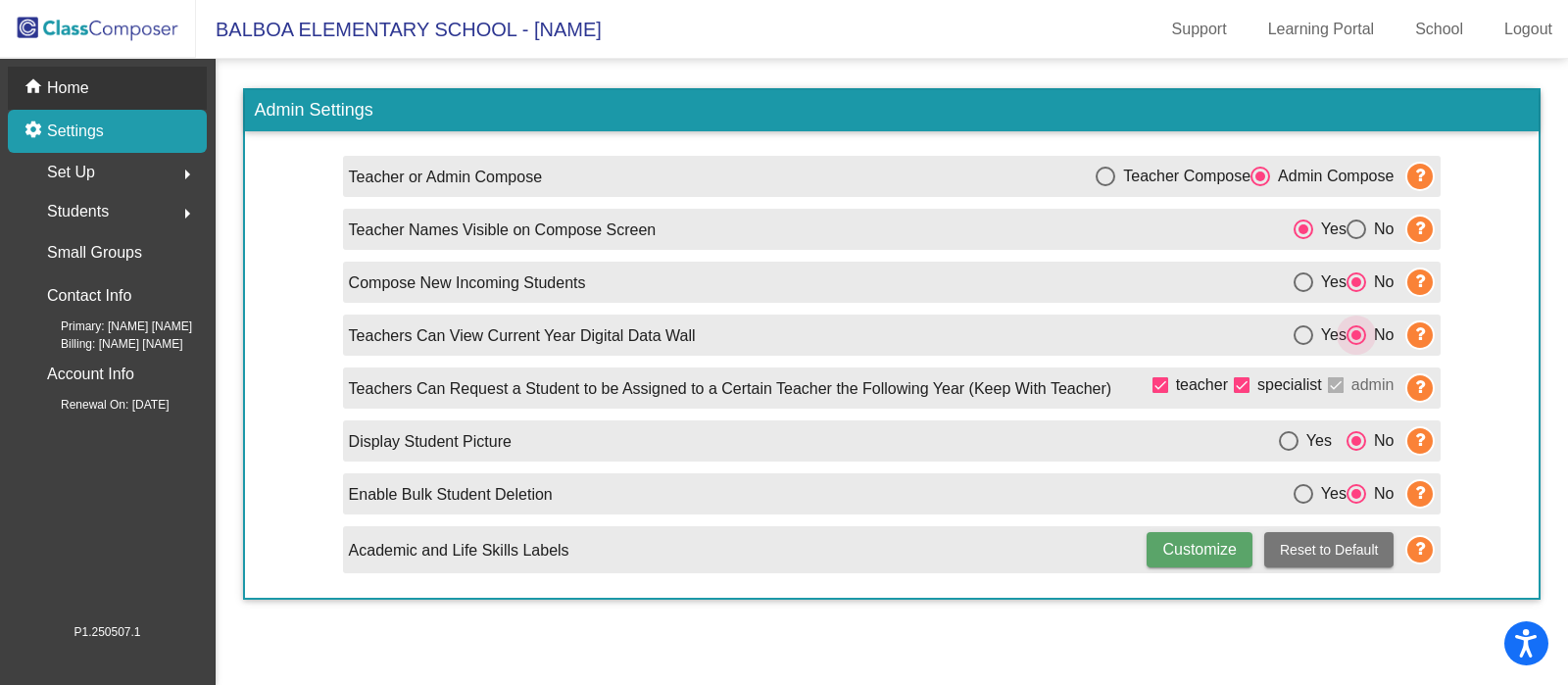 click on "Home" 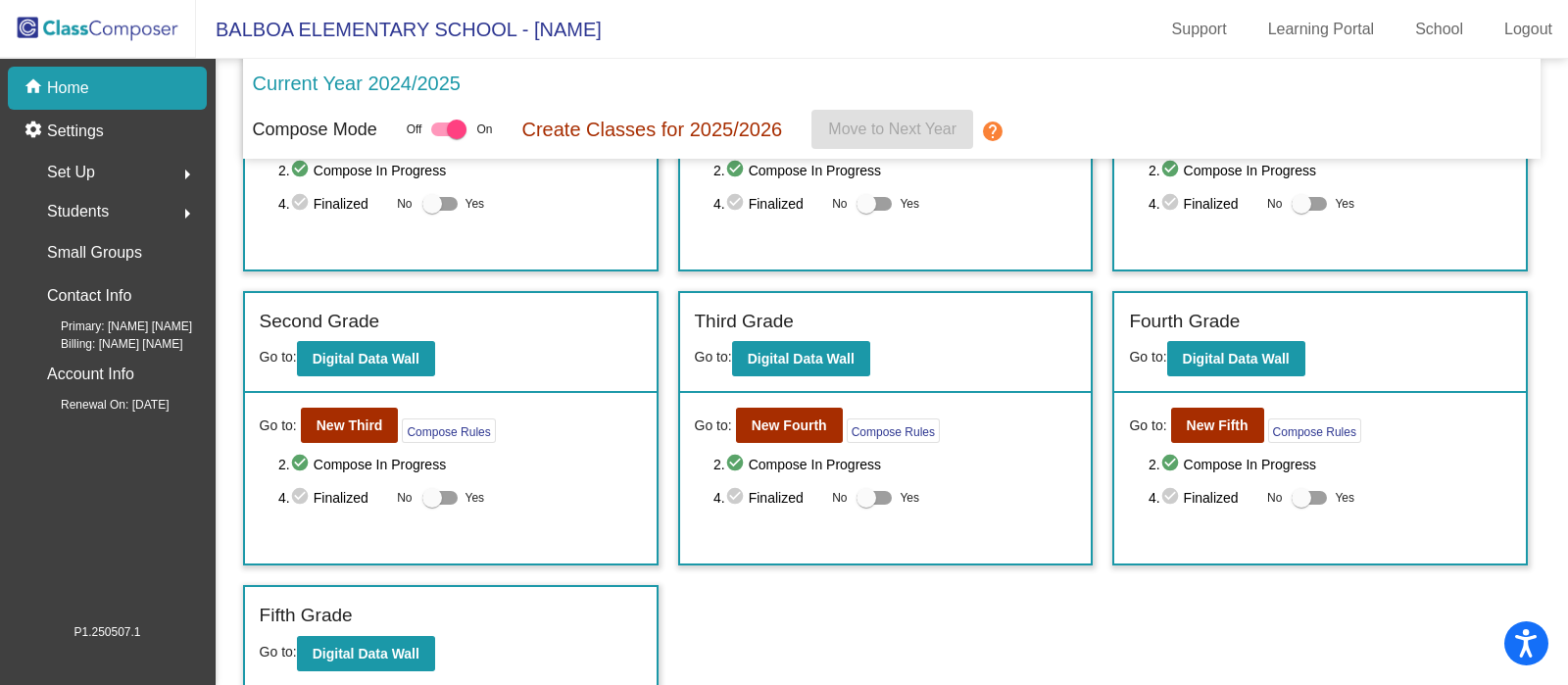scroll, scrollTop: 0, scrollLeft: 0, axis: both 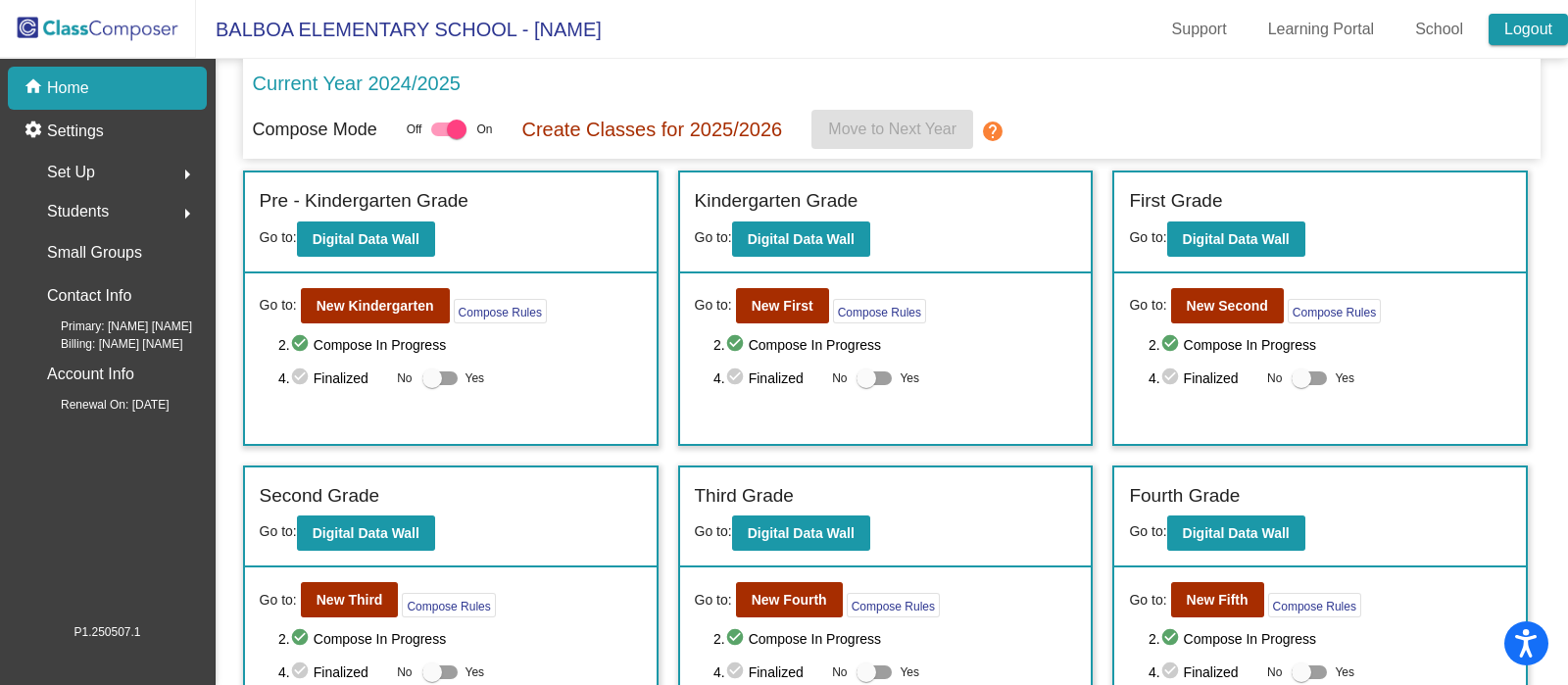 click on "Logout" 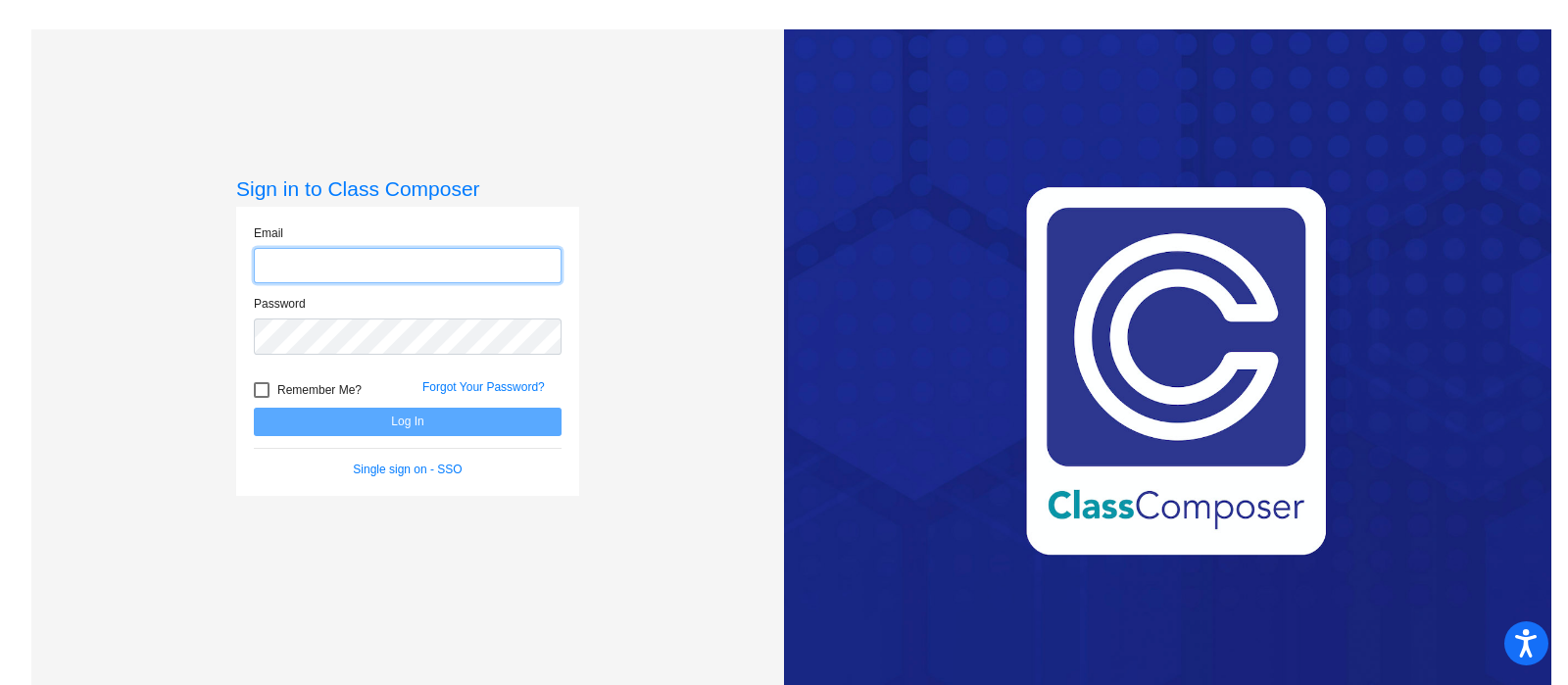 click 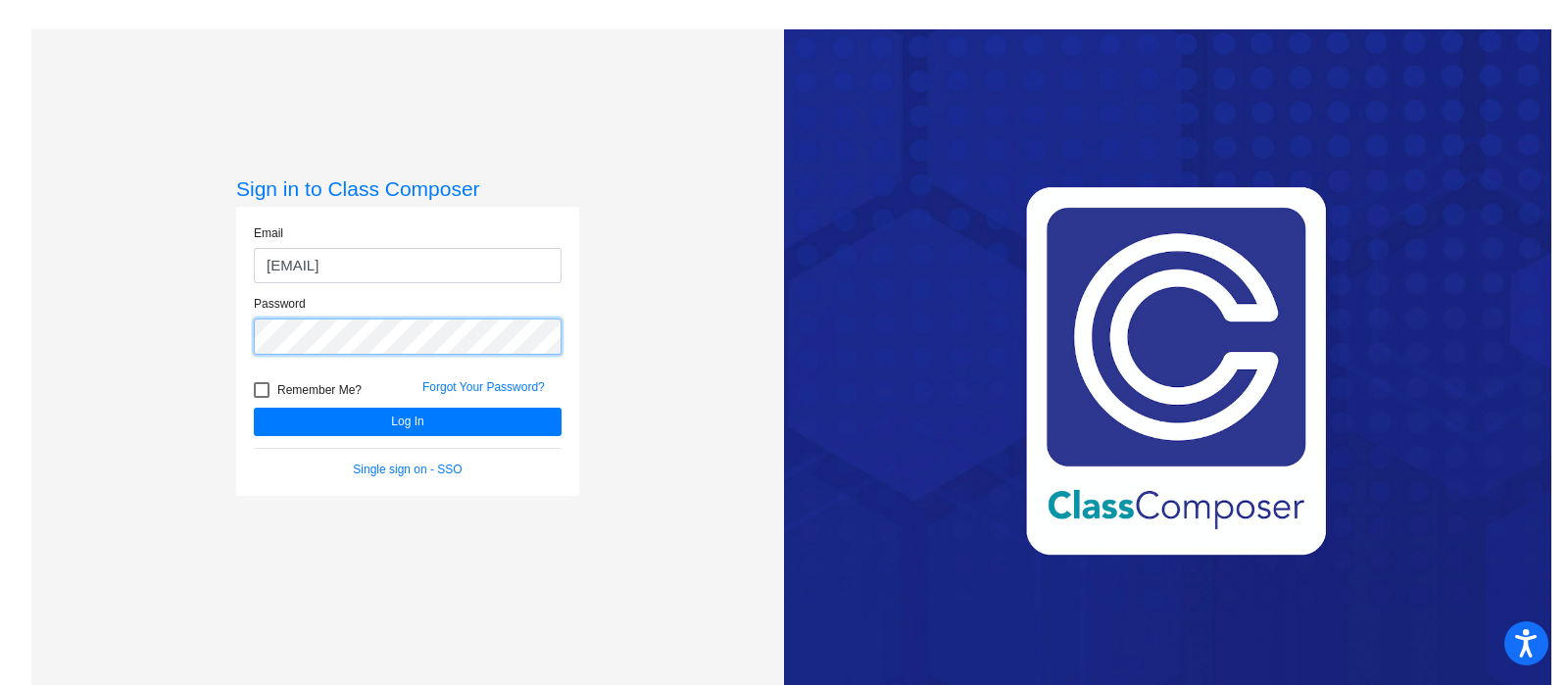click on "Log In" 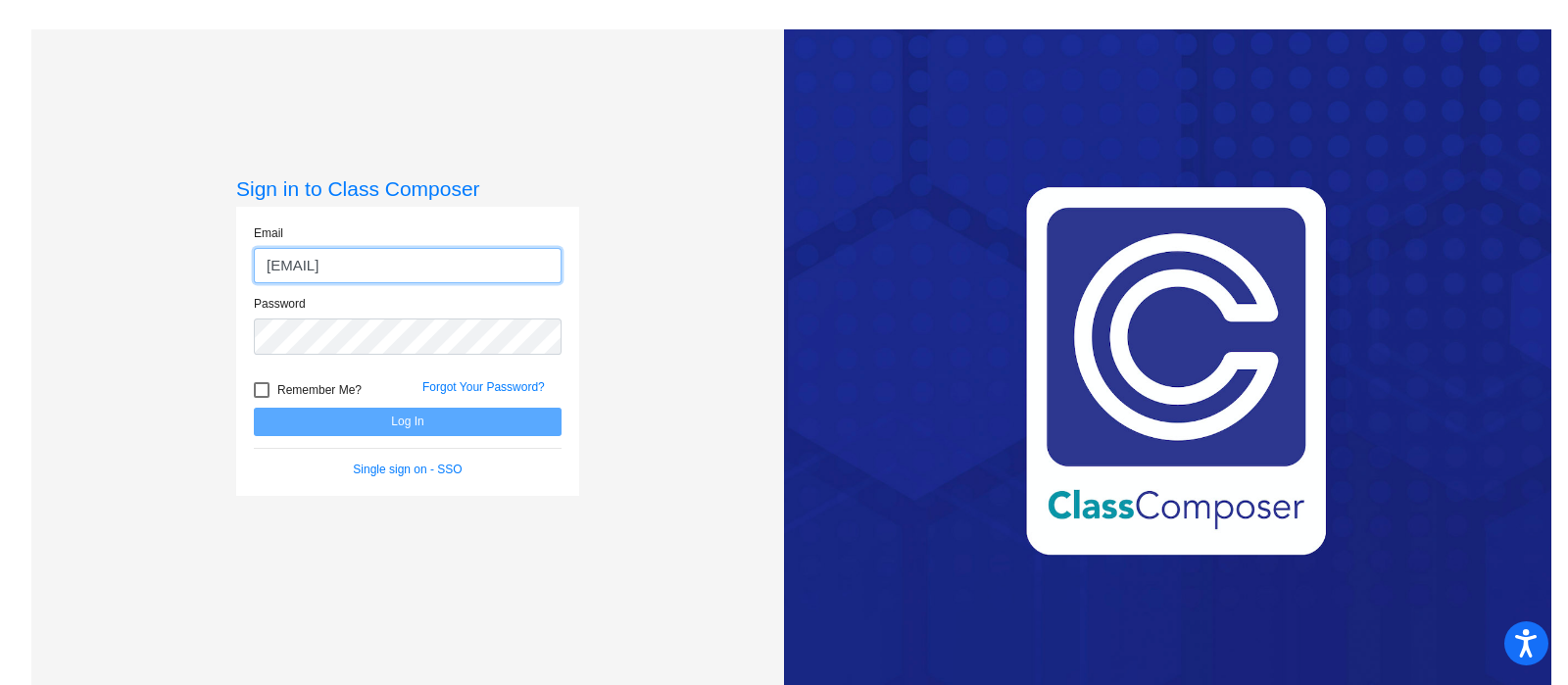 click on "anersesyan@gusd.net" 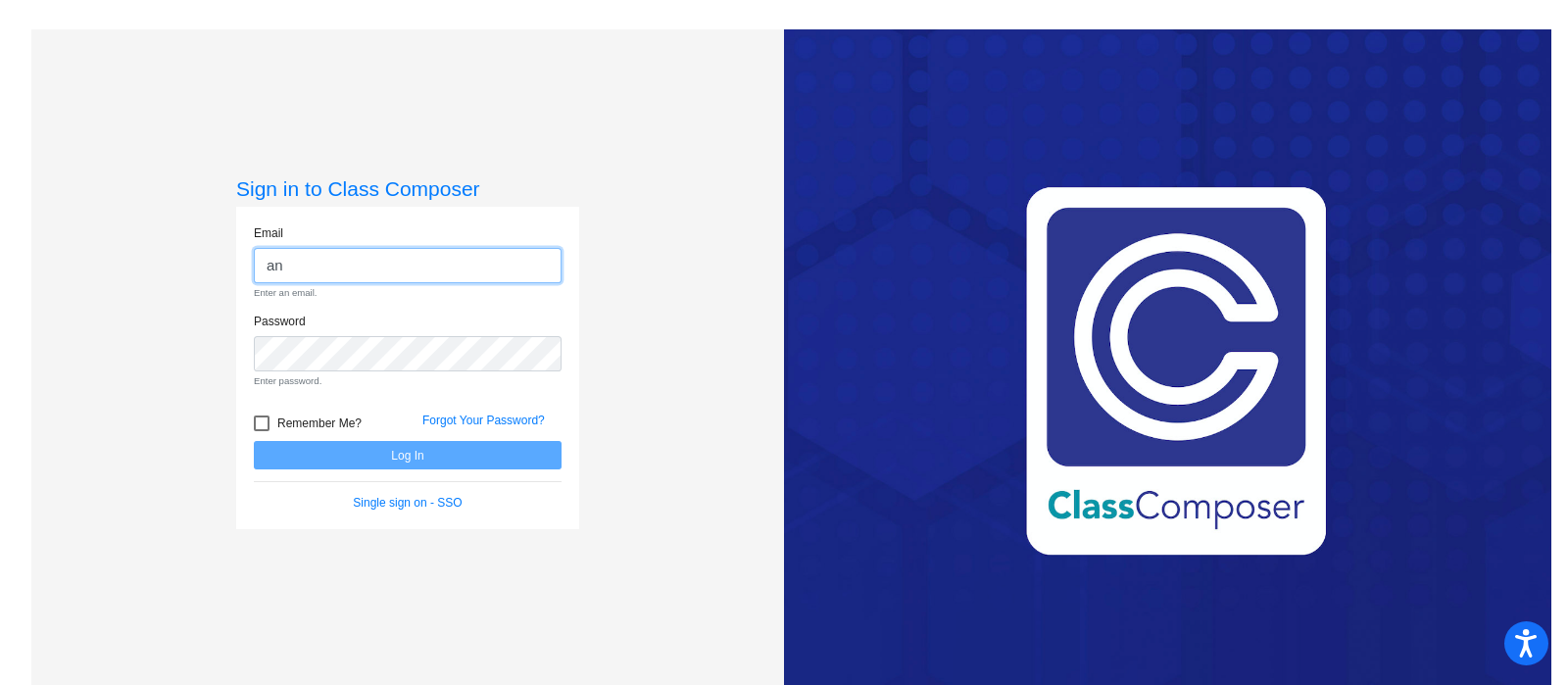 type on "a" 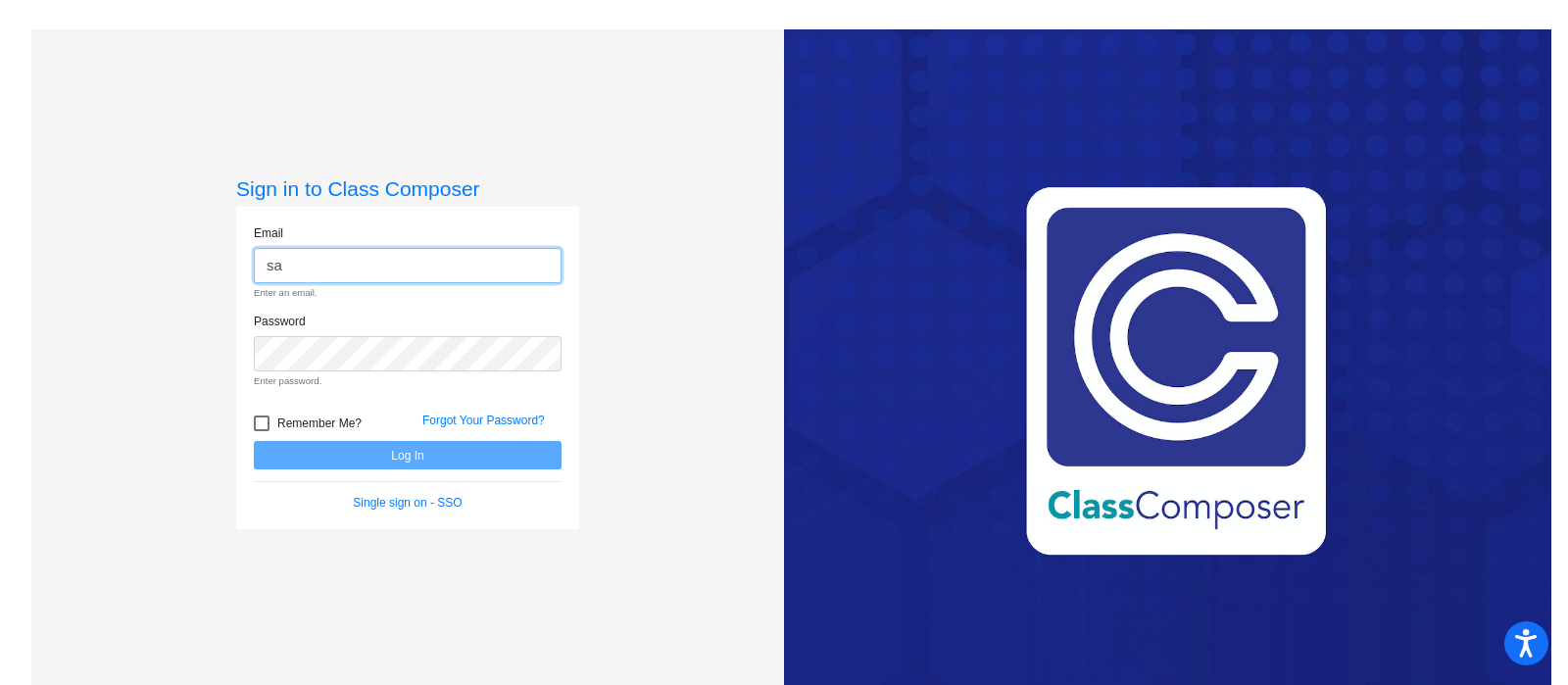 type on "sarakelian@gusd.net" 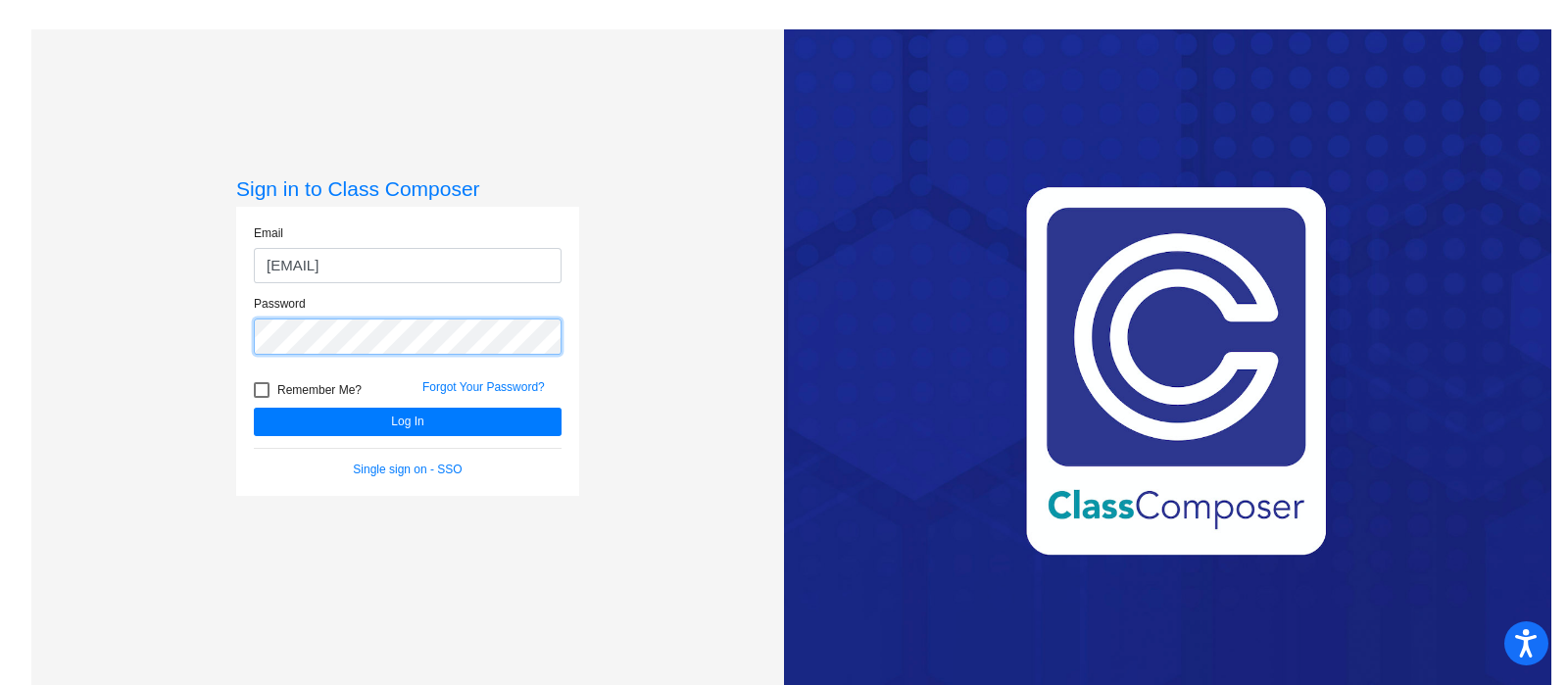 click on "Log In" 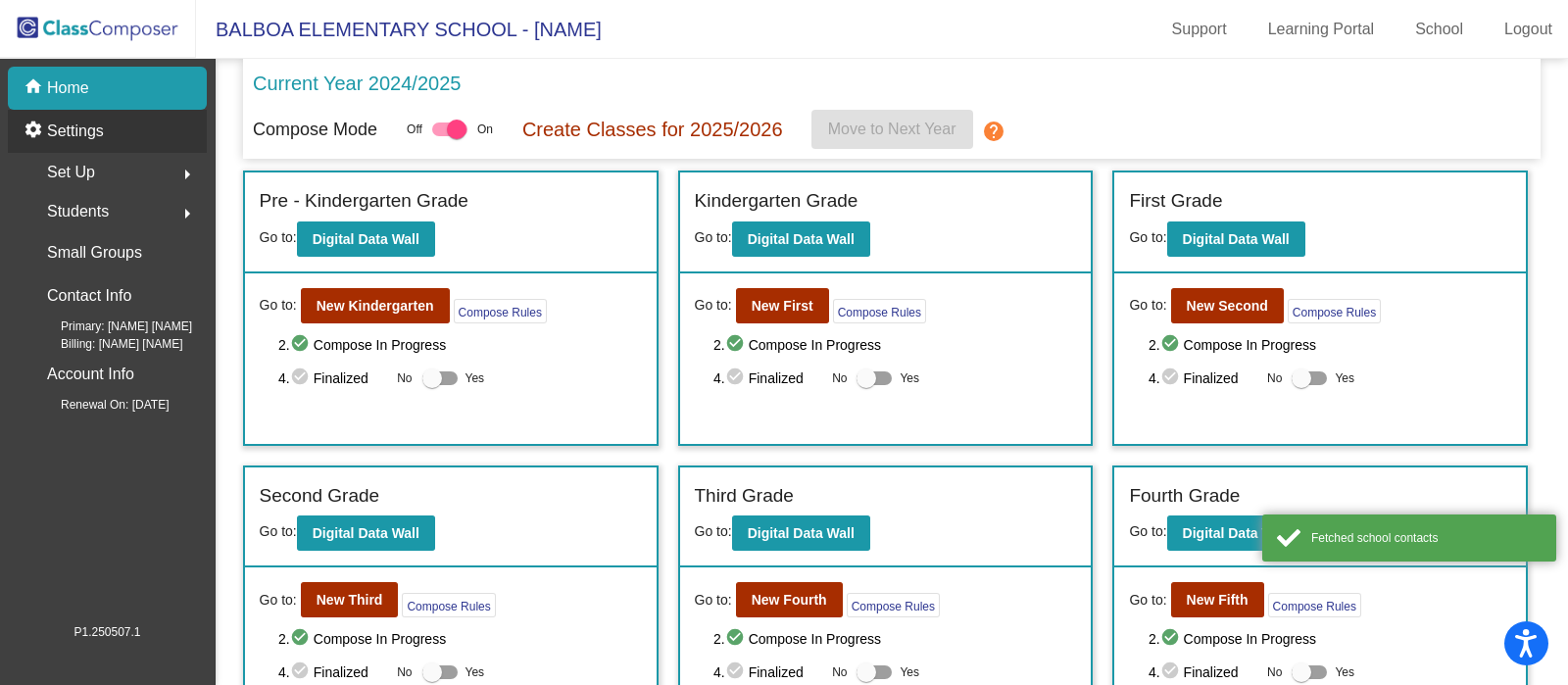 click on "Settings" 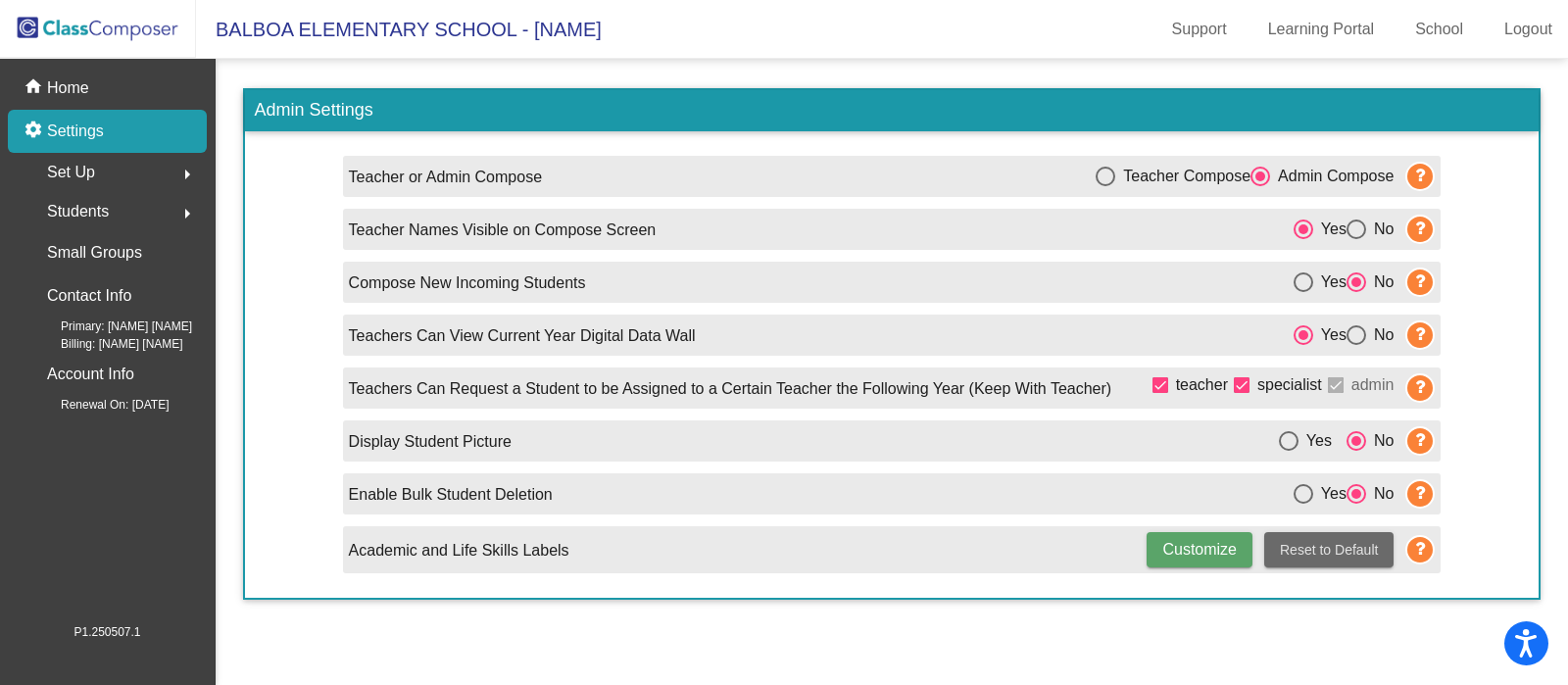 click on "Reset to Default" 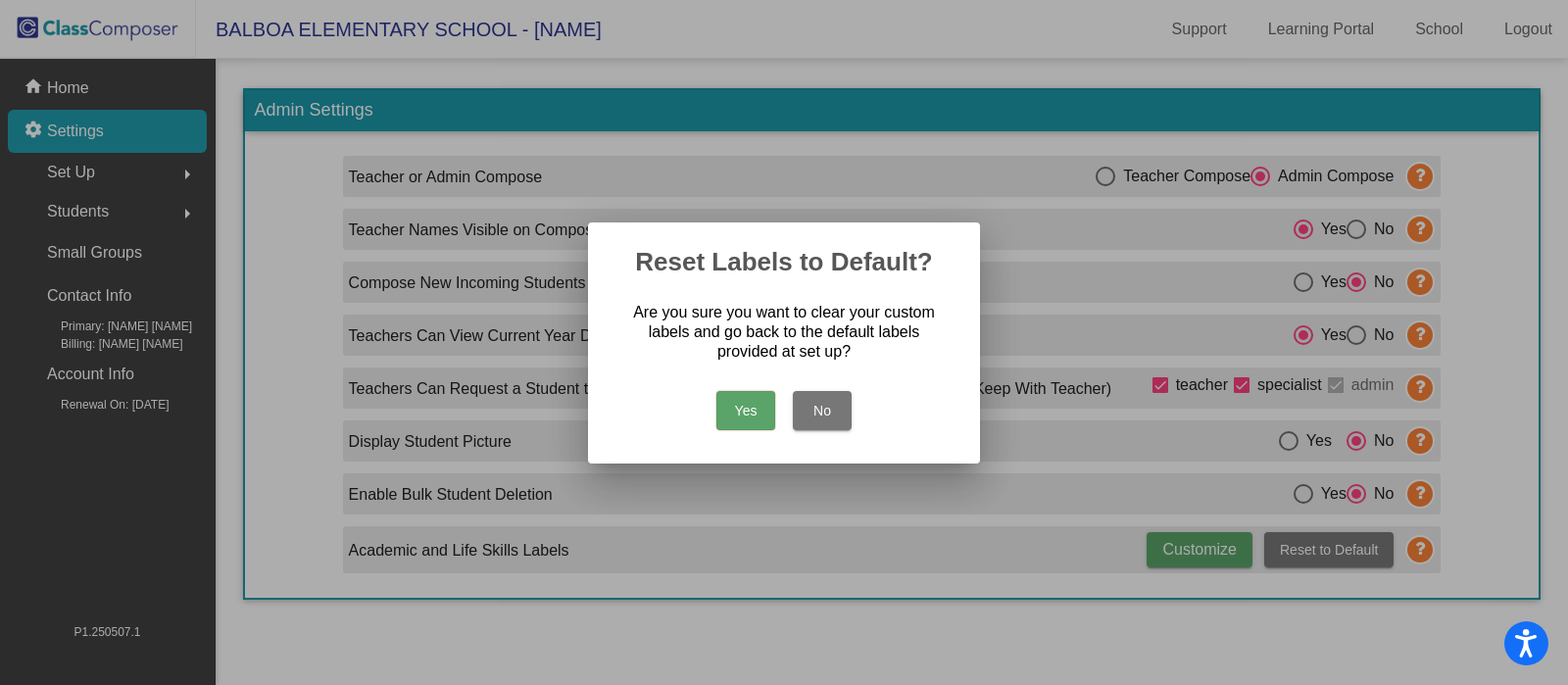 click on "No" at bounding box center (822, 411) 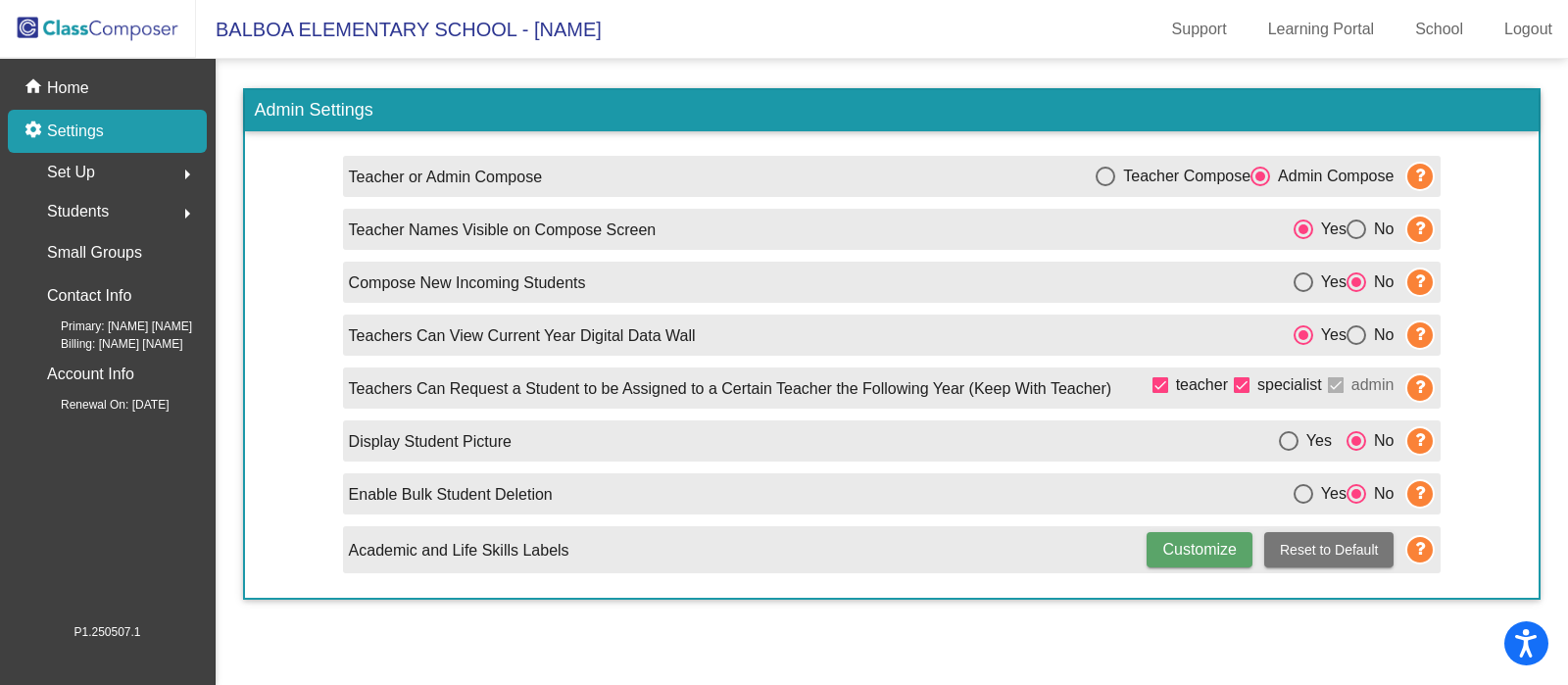 radio on "false" 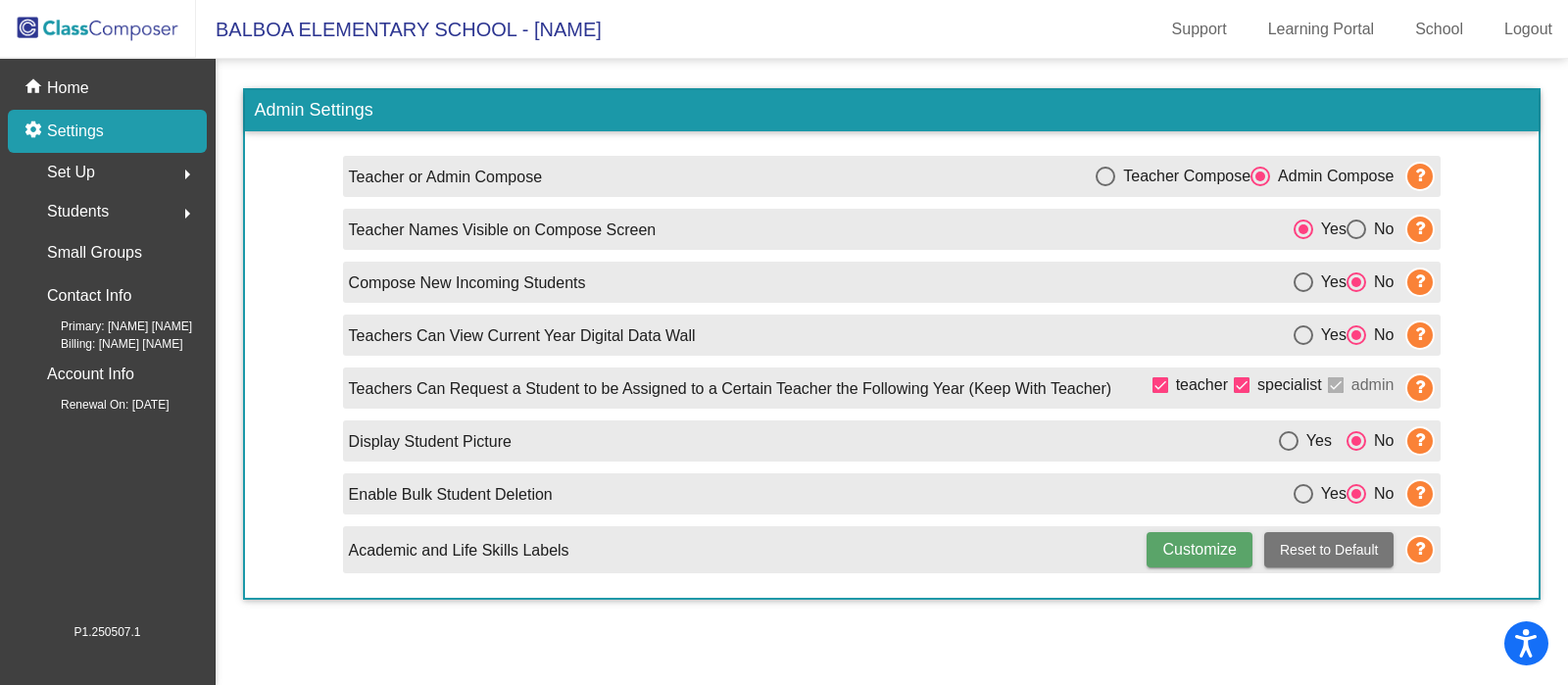 click on "Set Up" 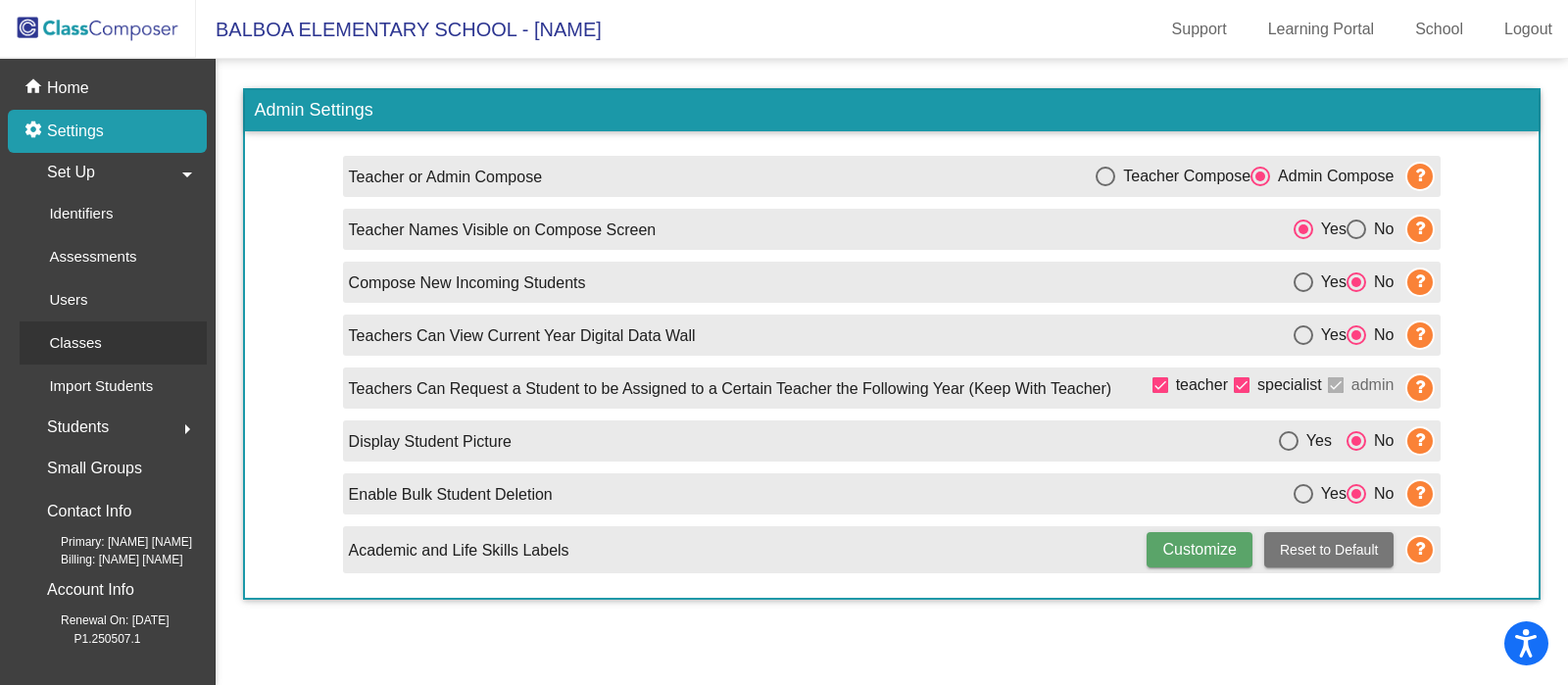 click on "Classes" 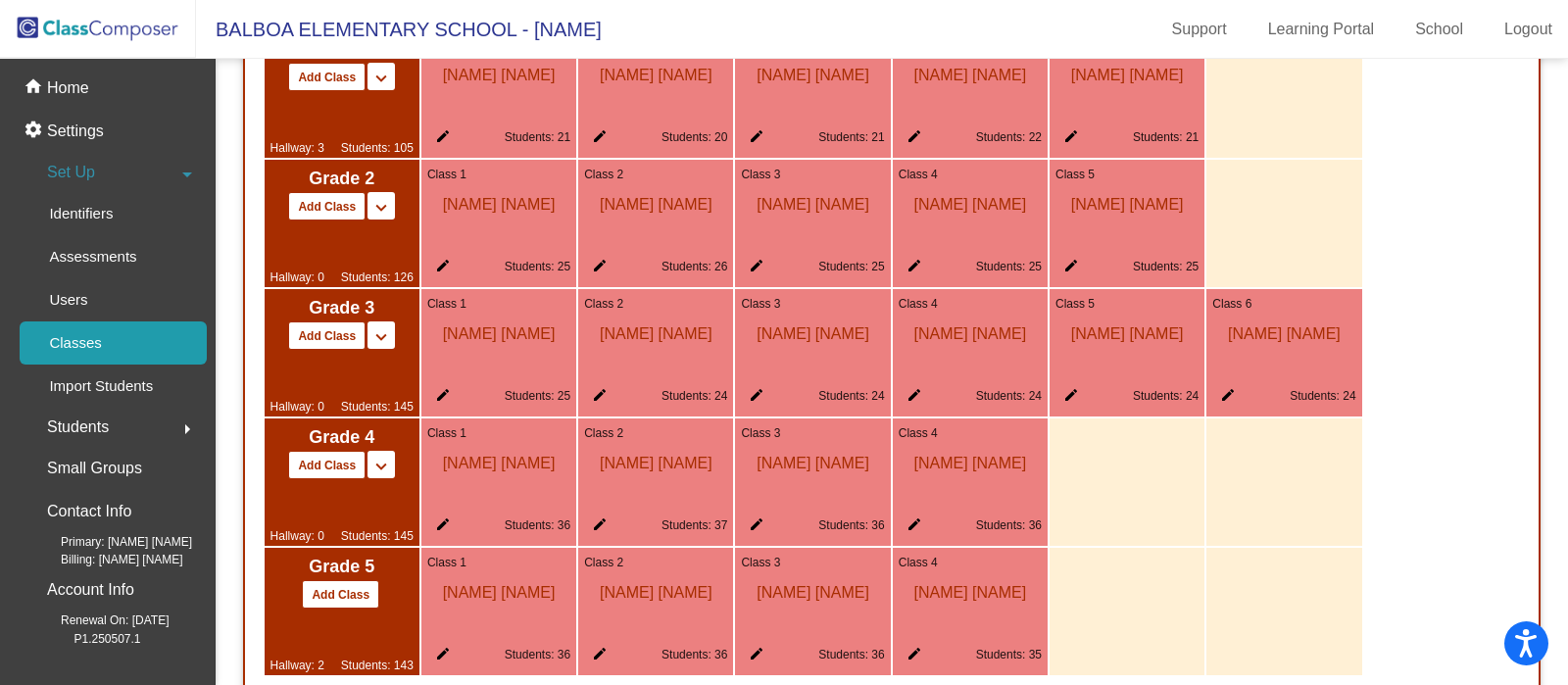 scroll, scrollTop: 1576, scrollLeft: 0, axis: vertical 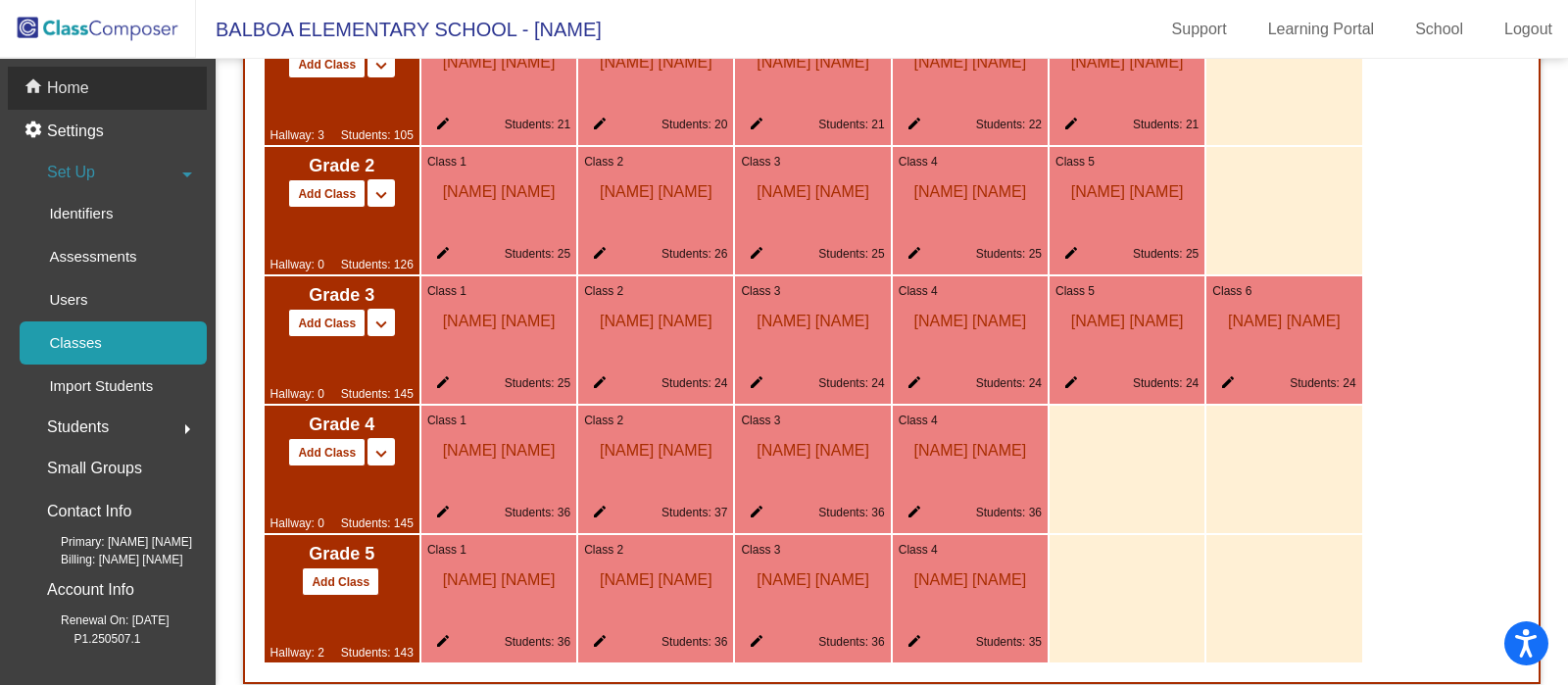 click on "Home" 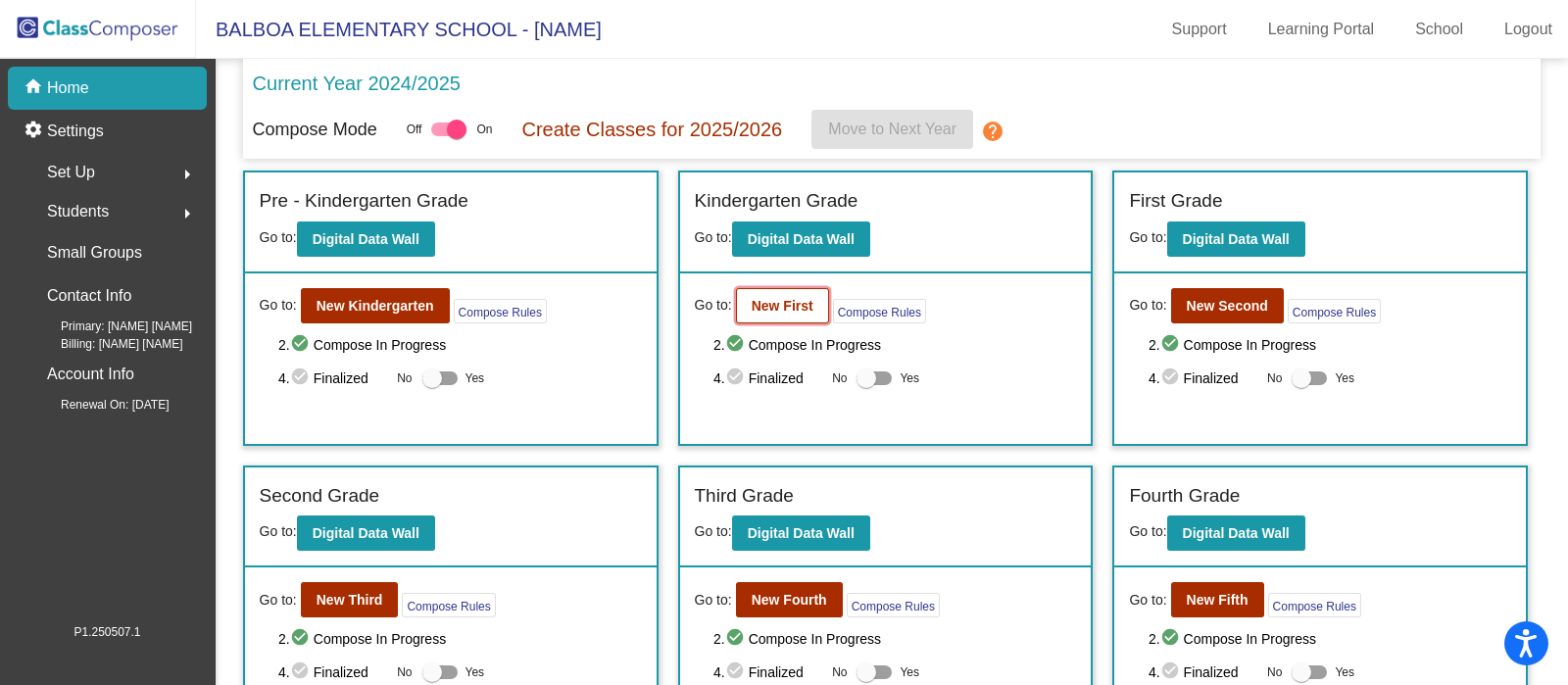 click on "New First" 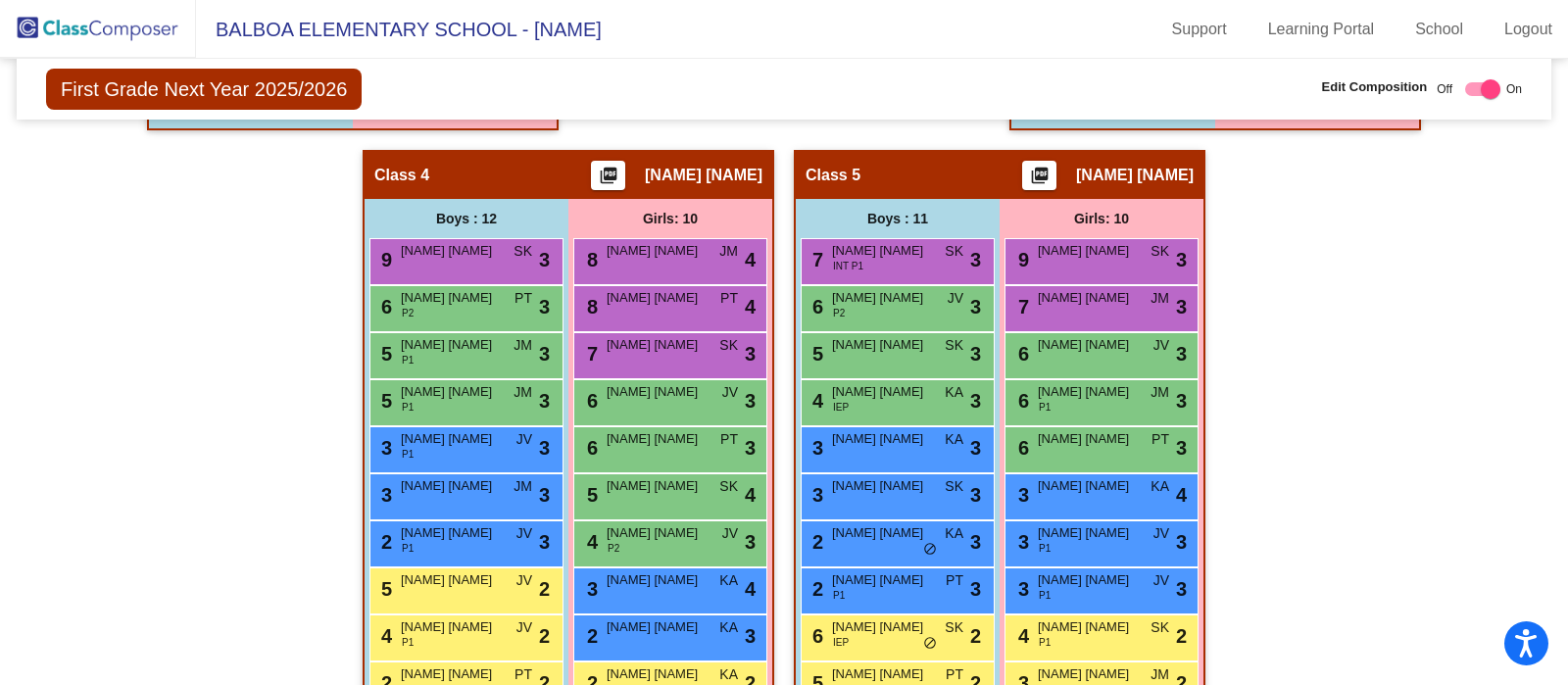 scroll, scrollTop: 1073, scrollLeft: 0, axis: vertical 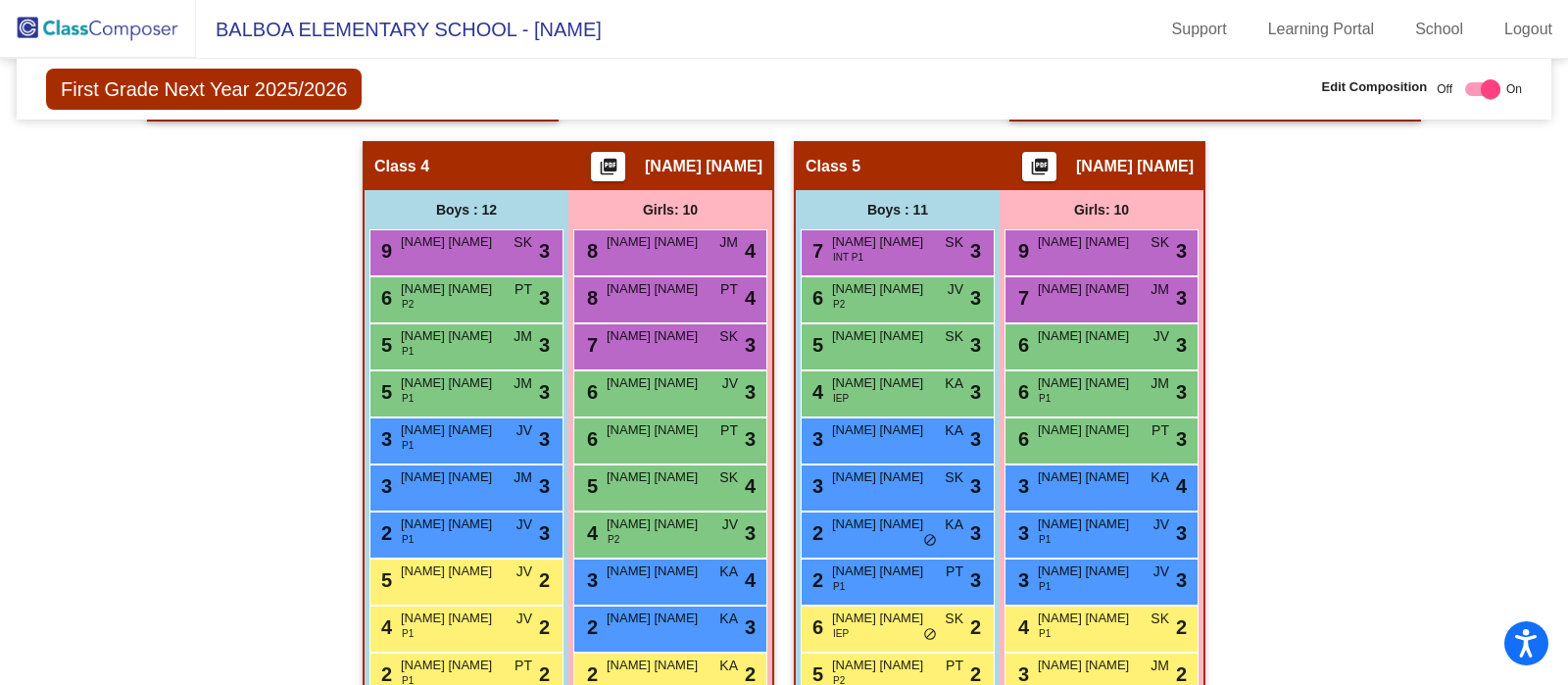 click on "Class 5    picture_as_pdf Deborah Kim" 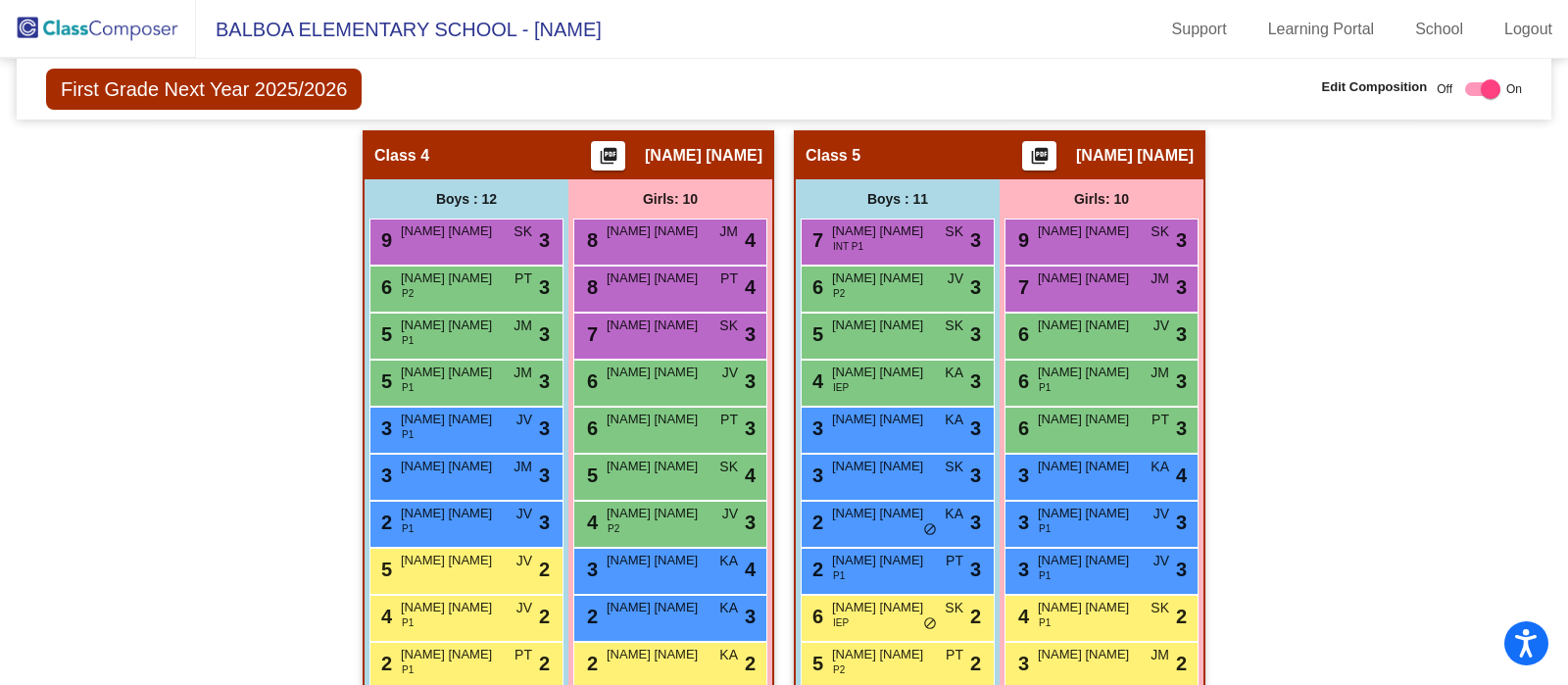 scroll, scrollTop: 1091, scrollLeft: 0, axis: vertical 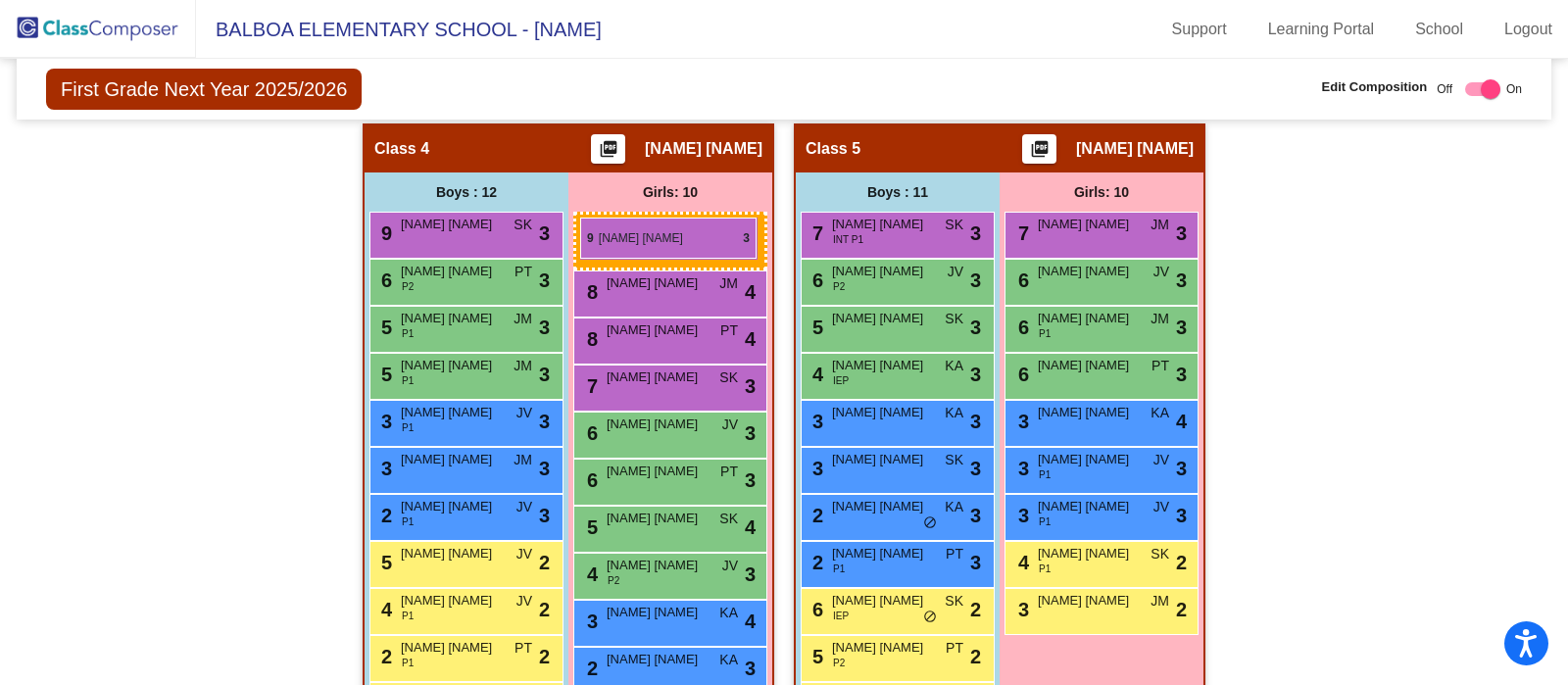 drag, startPoint x: 1083, startPoint y: 220, endPoint x: 580, endPoint y: 218, distance: 503.004 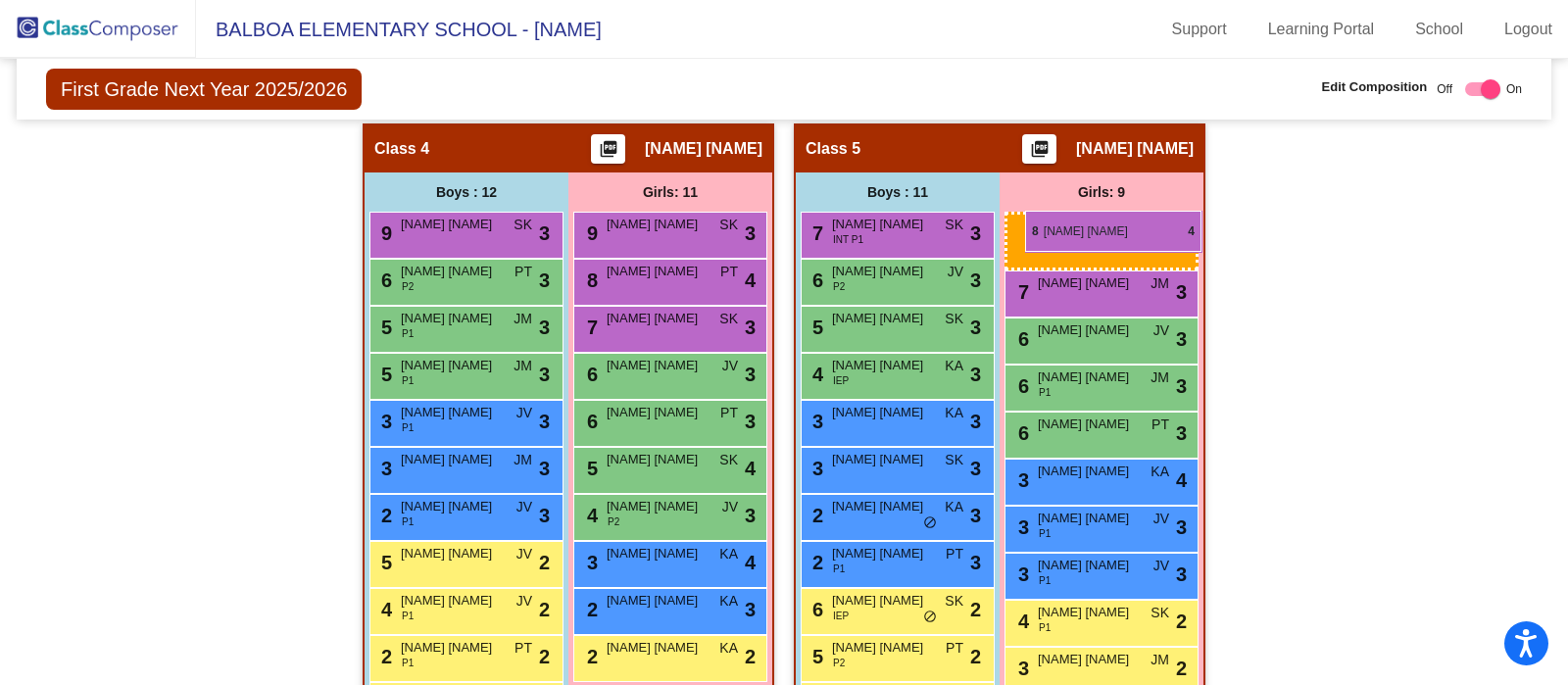 drag, startPoint x: 654, startPoint y: 278, endPoint x: 1025, endPoint y: 211, distance: 377.0013 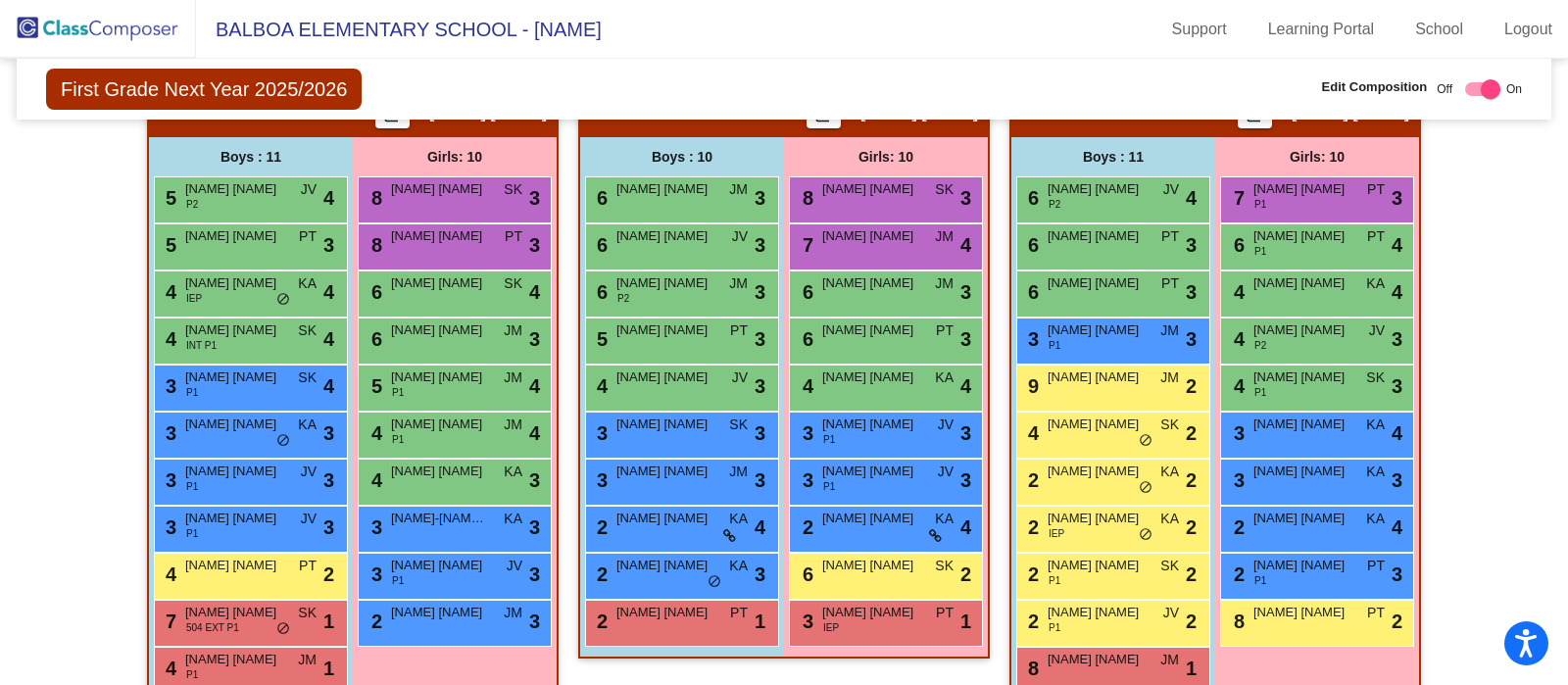 scroll, scrollTop: 0, scrollLeft: 0, axis: both 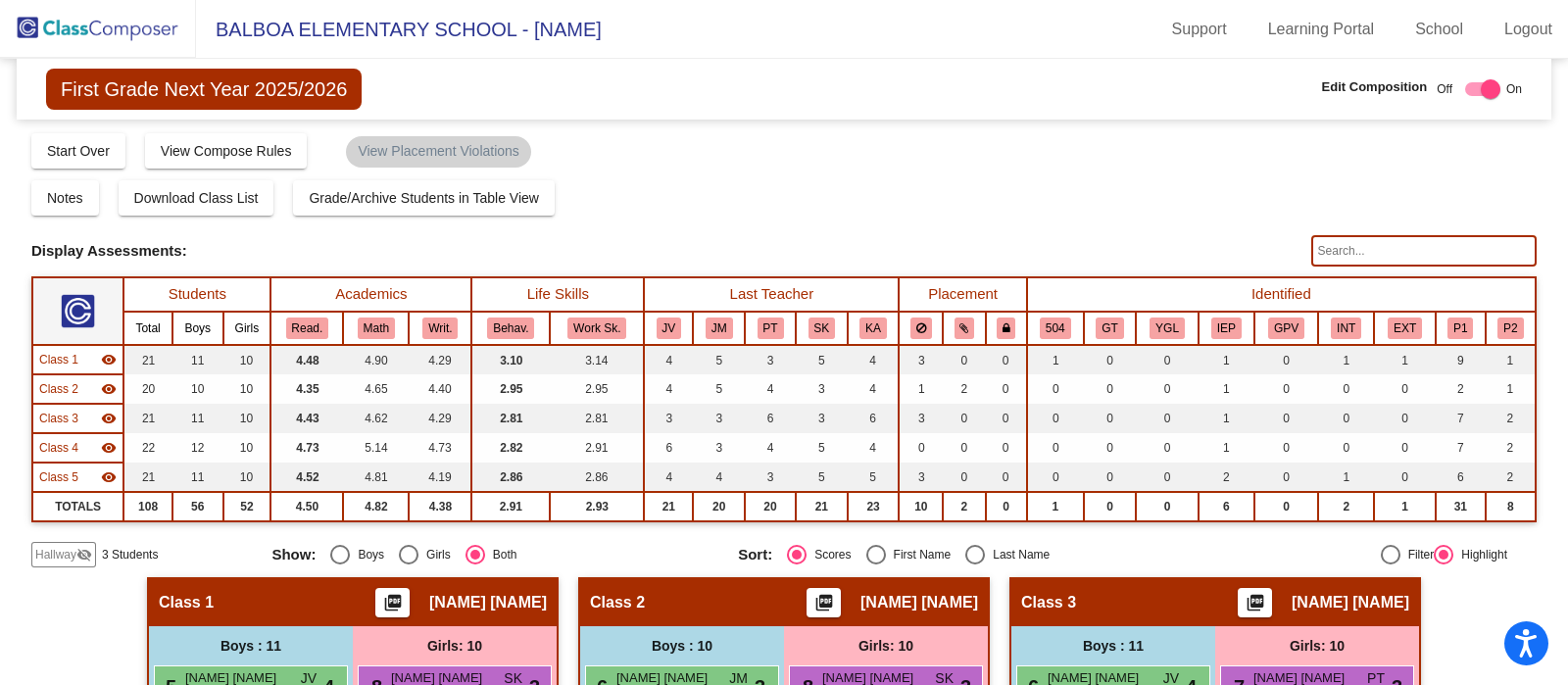 click 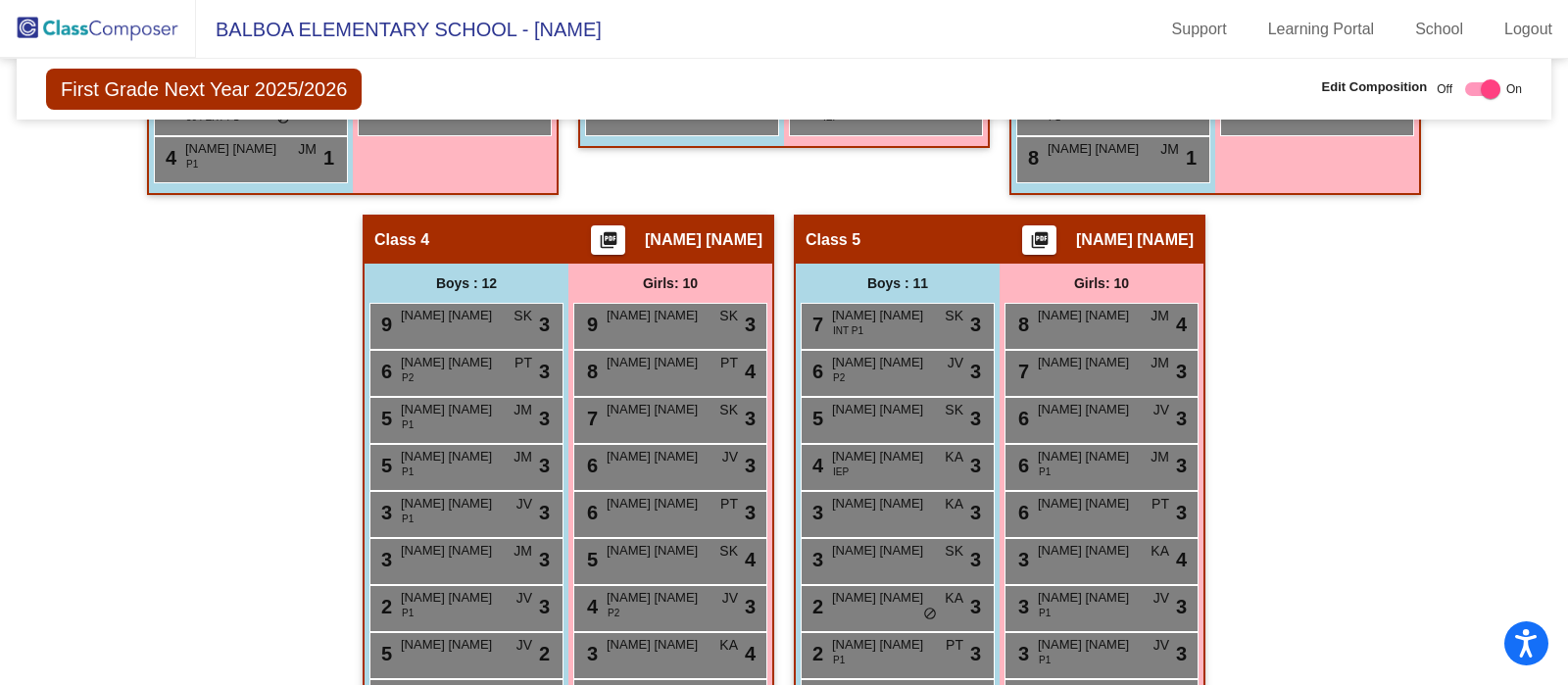 scroll, scrollTop: 1209, scrollLeft: 0, axis: vertical 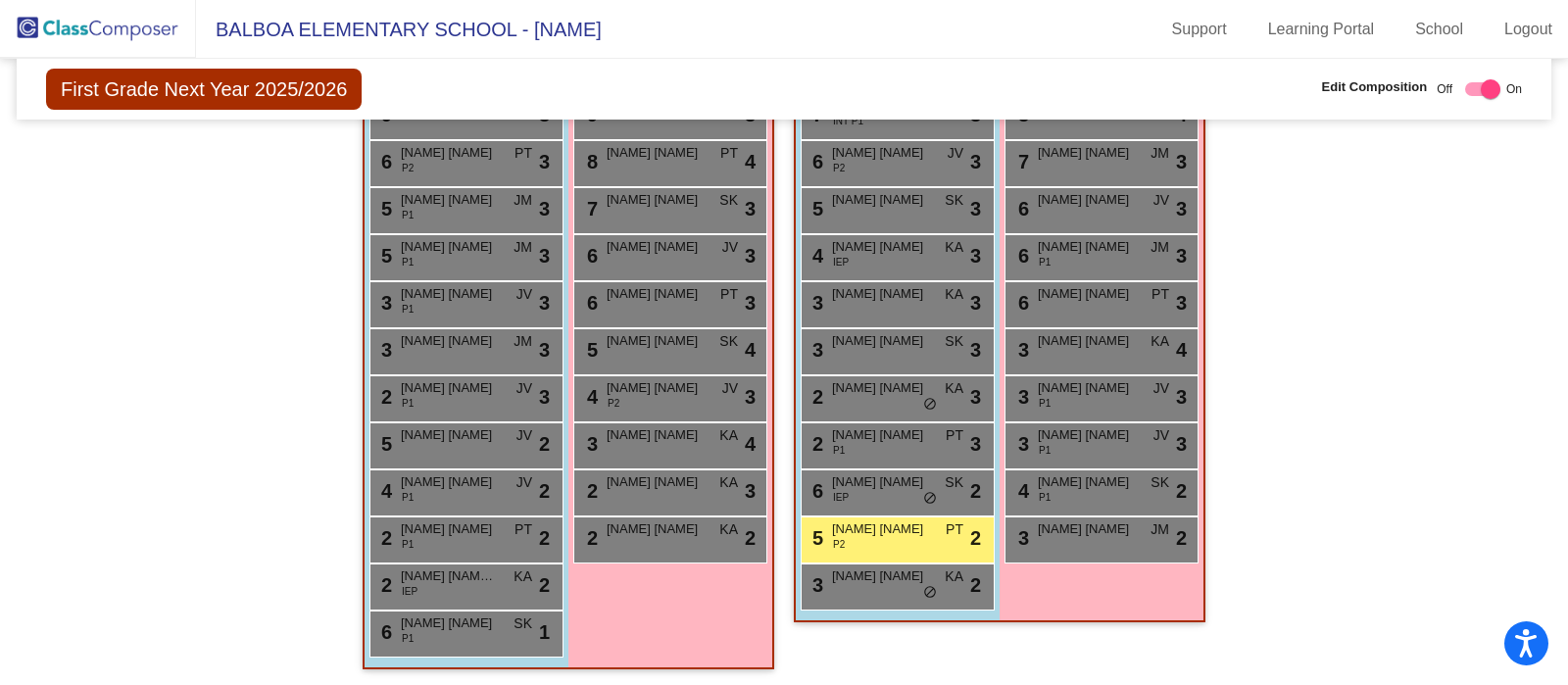 click on "Hallway   - Hallway Class  picture_as_pdf  Add Student  First Name Last Name Student Id  (Recommended)   Boy   Girl   Non Binary Add Close  Boys : 1  Oliver Yang lock do_not_disturb_alt Girls: 2 Anna Torosyan lock do_not_disturb_alt Maria Hovsepyan lock do_not_disturb_alt Class 1    picture_as_pdf Carolyn Campanian  Add Student  First Name Last Name Student Id  (Recommended)   Boy   Girl   Non Binary Add Close  Boys : 11  5 Mikhail Galyshev P2 JV lock do_not_disturb_alt 4 5 Alex Gezalyan PT lock do_not_disturb_alt 3 4 Marco Chakerian IEP KA lock do_not_disturb_alt 4 4 Robert Balaian INT P1 SK lock do_not_disturb_alt 4 3 Davit Ohanyan P1 SK lock do_not_disturb_alt 4 3 Davit Avoyan KA lock do_not_disturb_alt 3 3 Abrahamyan Ashot P1 JV lock do_not_disturb_alt 3 3 Ovanes Gievorgyan P1 JV lock do_not_disturb_alt 3 4 Arman Ghazaryan PT lock do_not_disturb_alt 2 7 William Melikian 504 EXT P1 SK lock do_not_disturb_alt 1 4 Aren Sahakyan P1 JM lock do_not_disturb_alt 1 Girls: 10 8 Emily Isagulyan SK lock 3 8 PT" 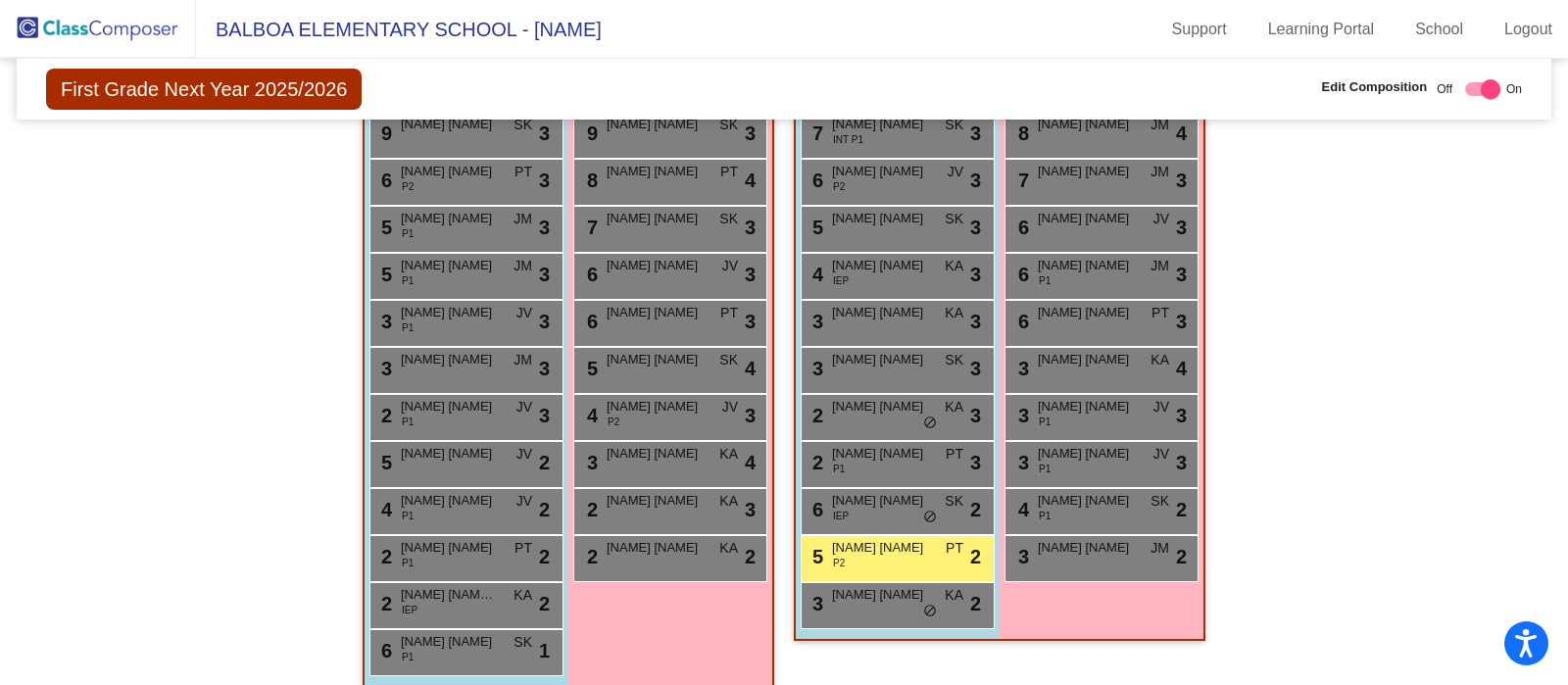 scroll, scrollTop: 1202, scrollLeft: 0, axis: vertical 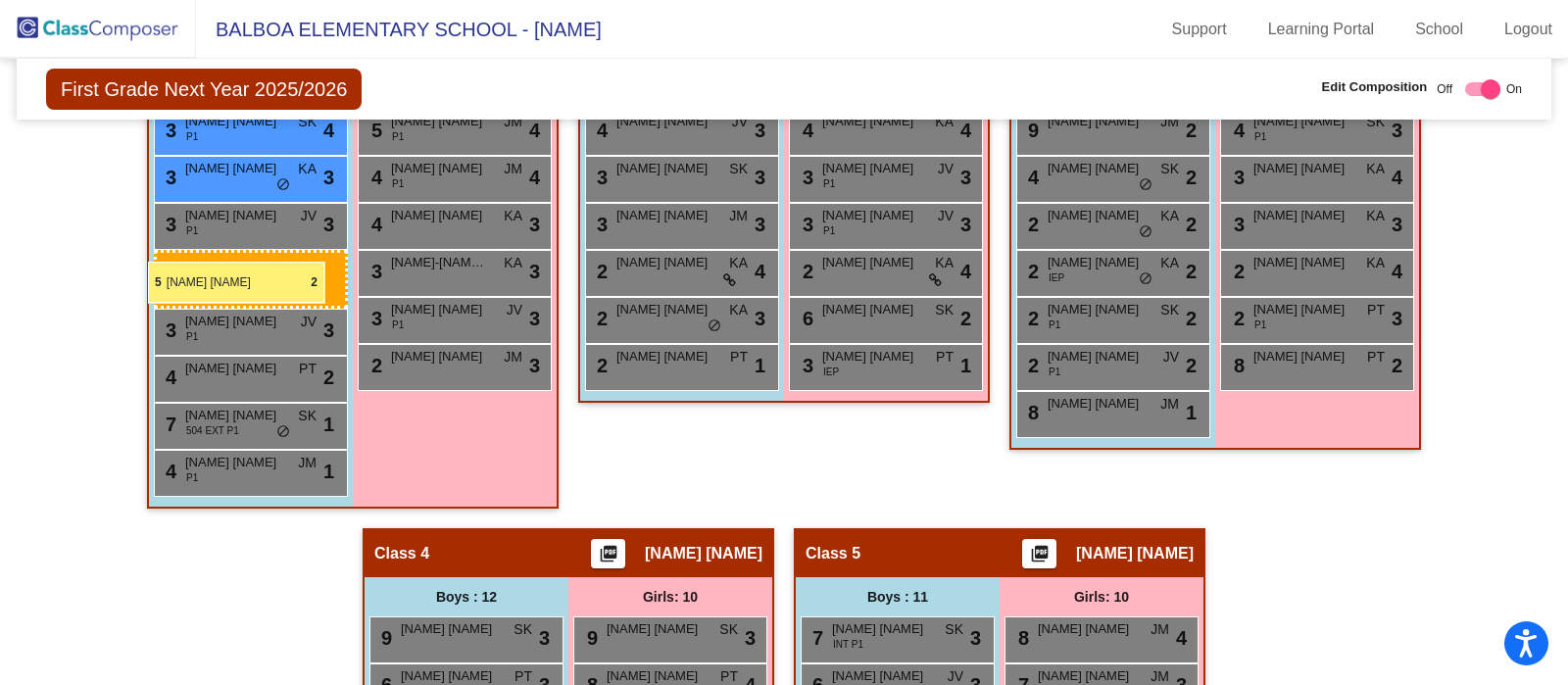 drag, startPoint x: 900, startPoint y: 548, endPoint x: 148, endPoint y: 262, distance: 804.54956 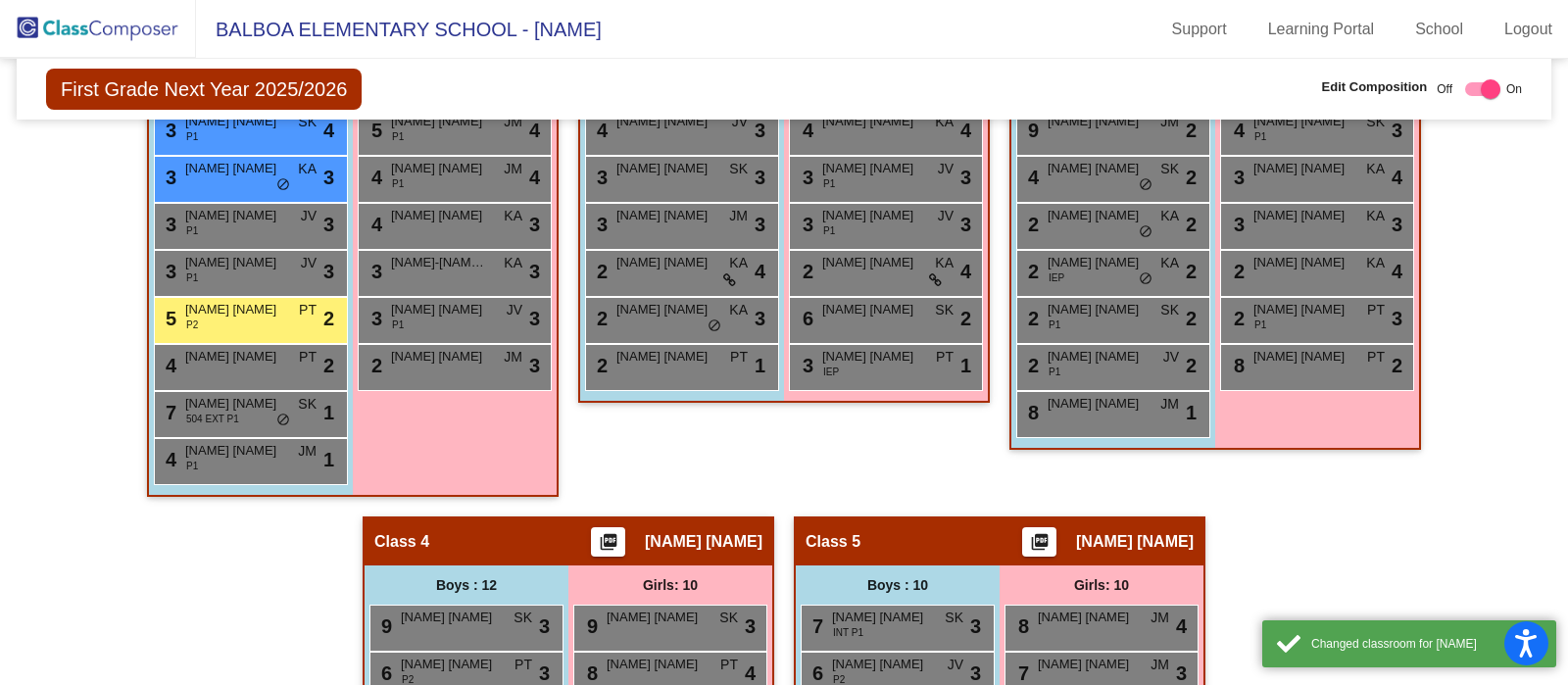 click on "Hallway   - Hallway Class  picture_as_pdf  Add Student  First Name Last Name Student Id  (Recommended)   Boy   Girl   Non Binary Add Close  Boys : 1  Oliver Yang lock do_not_disturb_alt Girls: 2 Anna Torosyan lock do_not_disturb_alt Maria Hovsepyan lock do_not_disturb_alt Class 1    picture_as_pdf Carolyn Campanian  Add Student  First Name Last Name Student Id  (Recommended)   Boy   Girl   Non Binary Add Close  Boys : 12  5 Mikhail Galyshev P2 JV lock do_not_disturb_alt 4 5 Alex Gezalyan PT lock do_not_disturb_alt 3 4 Marco Chakerian IEP KA lock do_not_disturb_alt 4 4 Robert Balaian INT P1 SK lock do_not_disturb_alt 4 3 Davit Ohanyan P1 SK lock do_not_disturb_alt 4 3 Davit Avoyan KA lock do_not_disturb_alt 3 3 Abrahamyan Ashot P1 JV lock do_not_disturb_alt 3 3 Ovanes Gievorgyan P1 JV lock do_not_disturb_alt 3 5 Davit Martirosyan P2 PT lock do_not_disturb_alt 2 4 Arman Ghazaryan PT lock do_not_disturb_alt 2 7 William Melikian 504 EXT P1 SK lock do_not_disturb_alt 1 4 Aren Sahakyan P1 JM lock 1 Girls: 10" 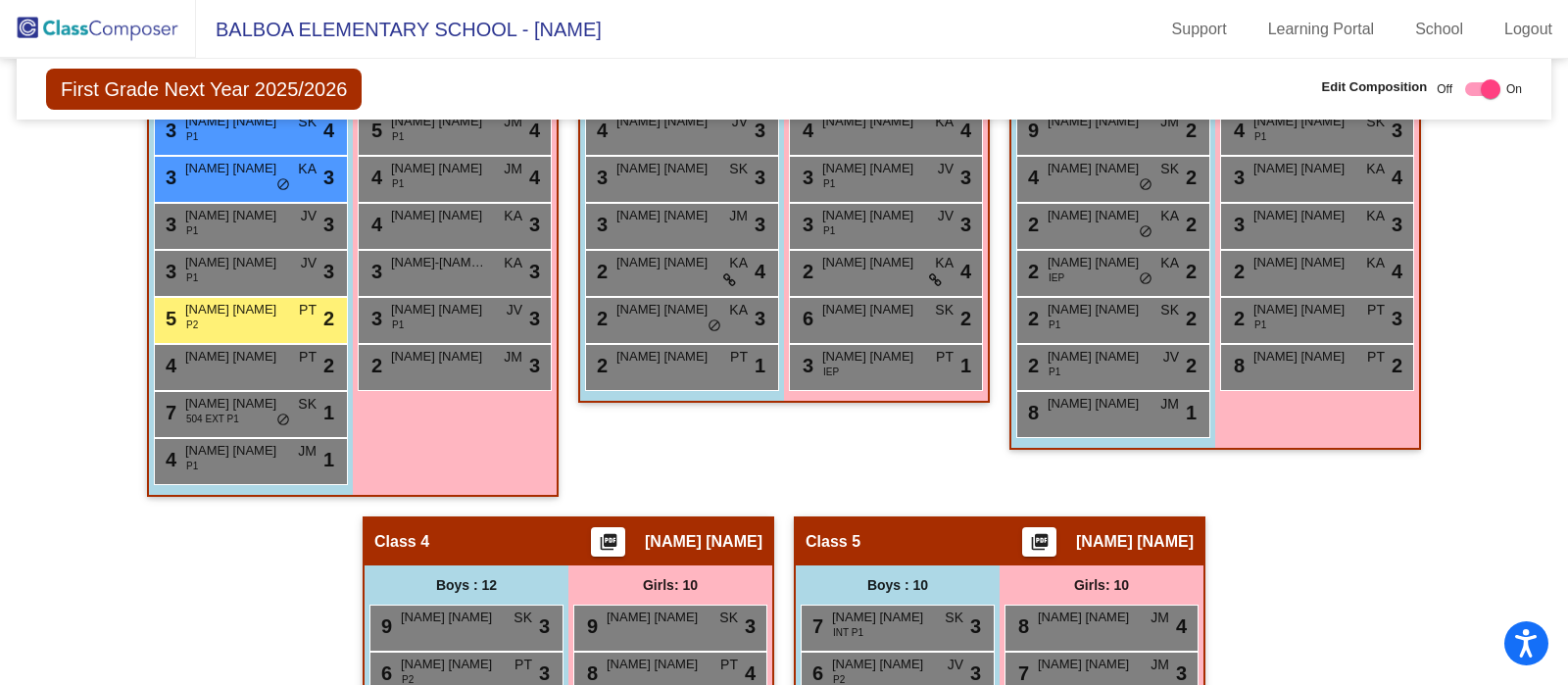 click on "Hallway   - Hallway Class  picture_as_pdf  Add Student  First Name Last Name Student Id  (Recommended)   Boy   Girl   Non Binary Add Close  Boys : 1  Oliver Yang lock do_not_disturb_alt Girls: 2 Anna Torosyan lock do_not_disturb_alt Maria Hovsepyan lock do_not_disturb_alt Class 1    picture_as_pdf Carolyn Campanian  Add Student  First Name Last Name Student Id  (Recommended)   Boy   Girl   Non Binary Add Close  Boys : 12  5 Mikhail Galyshev P2 JV lock do_not_disturb_alt 4 5 Alex Gezalyan PT lock do_not_disturb_alt 3 4 Marco Chakerian IEP KA lock do_not_disturb_alt 4 4 Robert Balaian INT P1 SK lock do_not_disturb_alt 4 3 Davit Ohanyan P1 SK lock do_not_disturb_alt 4 3 Davit Avoyan KA lock do_not_disturb_alt 3 3 Abrahamyan Ashot P1 JV lock do_not_disturb_alt 3 3 Ovanes Gievorgyan P1 JV lock do_not_disturb_alt 3 5 Davit Martirosyan P2 PT lock do_not_disturb_alt 2 4 Arman Ghazaryan PT lock do_not_disturb_alt 2 7 William Melikian 504 EXT P1 SK lock do_not_disturb_alt 1 4 Aren Sahakyan P1 JM lock 1 Girls: 10" 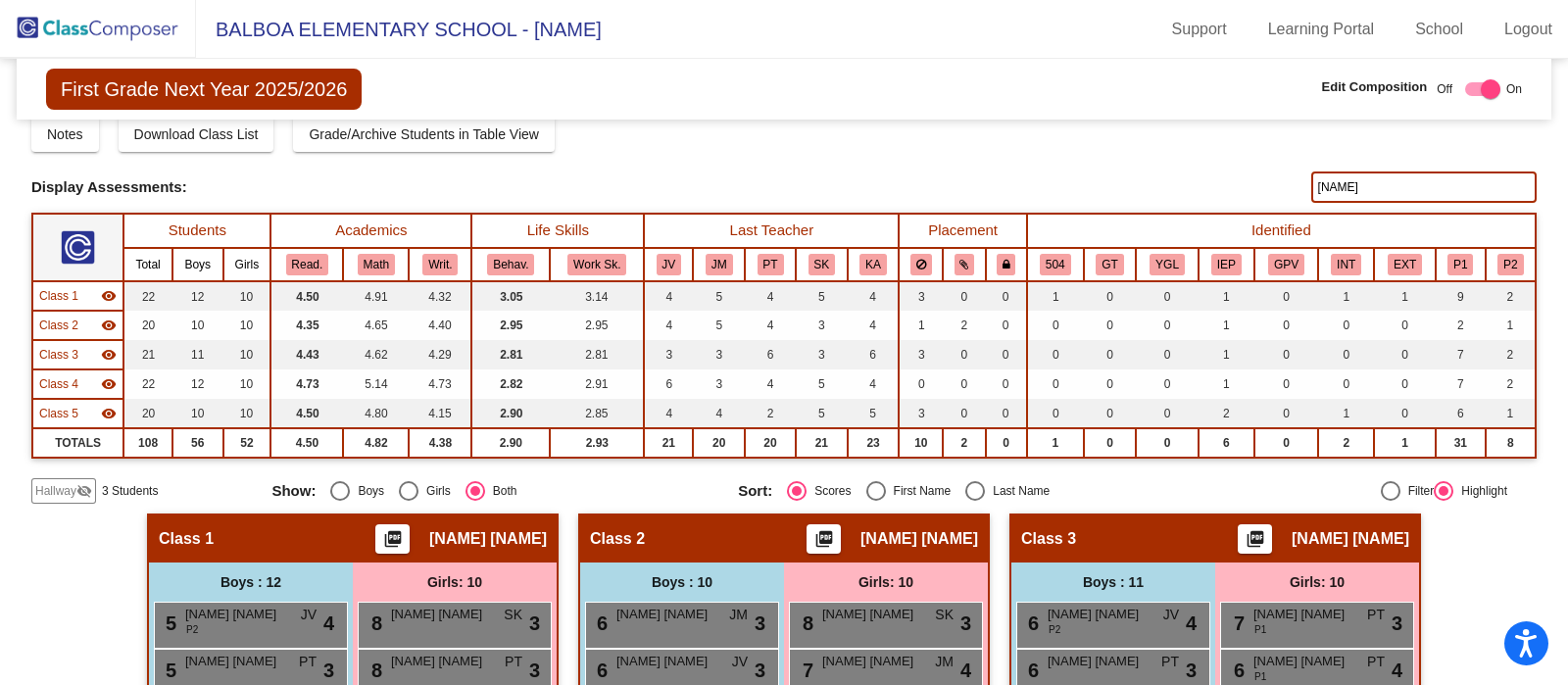 scroll, scrollTop: 50, scrollLeft: 0, axis: vertical 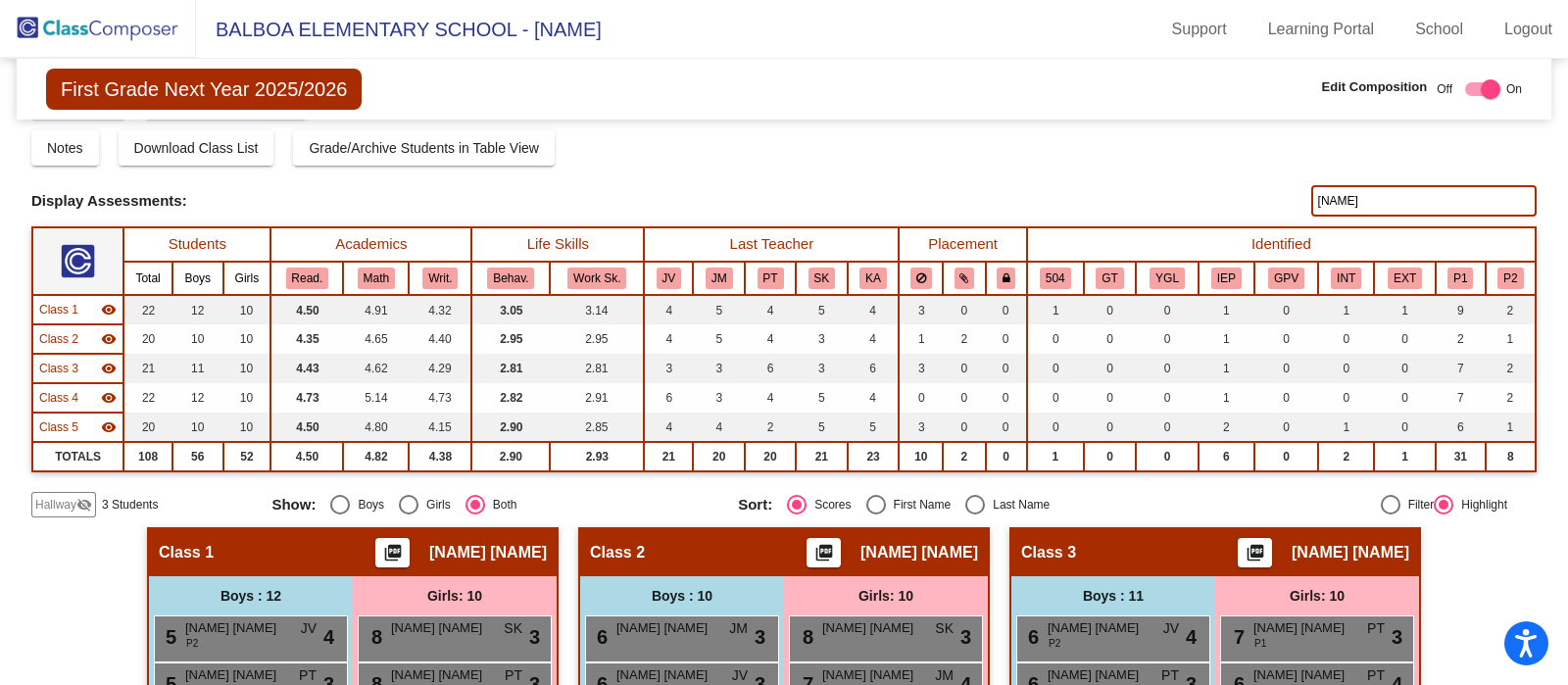 click on "davit" 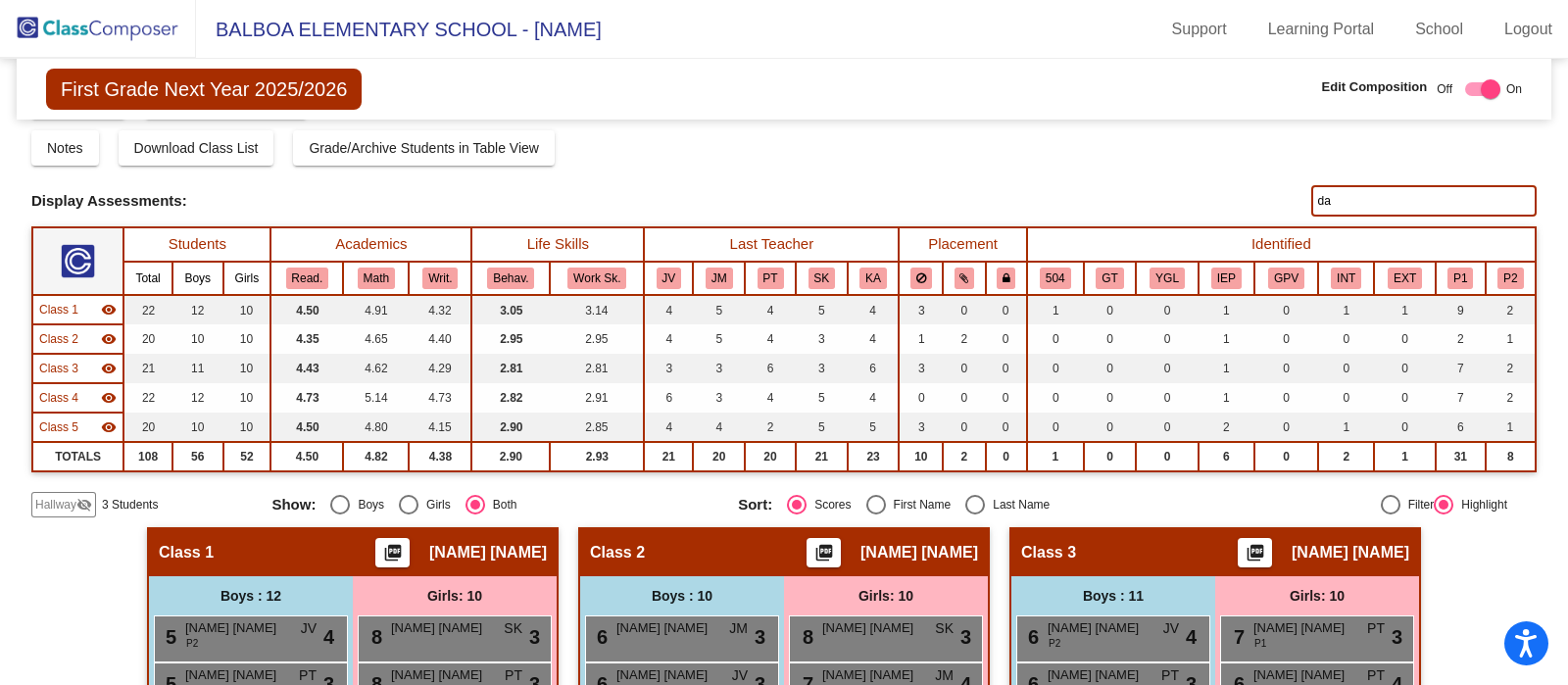 type on "d" 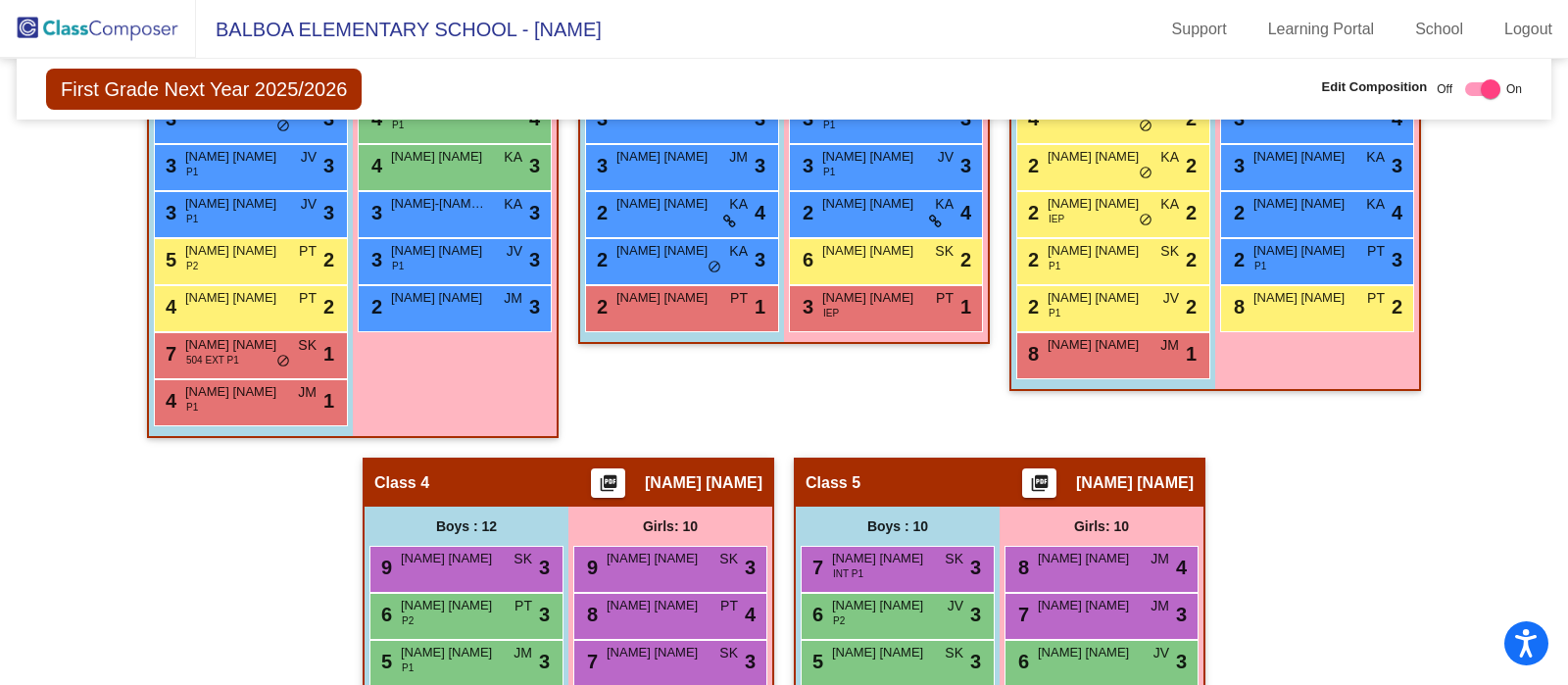 scroll, scrollTop: 803, scrollLeft: 0, axis: vertical 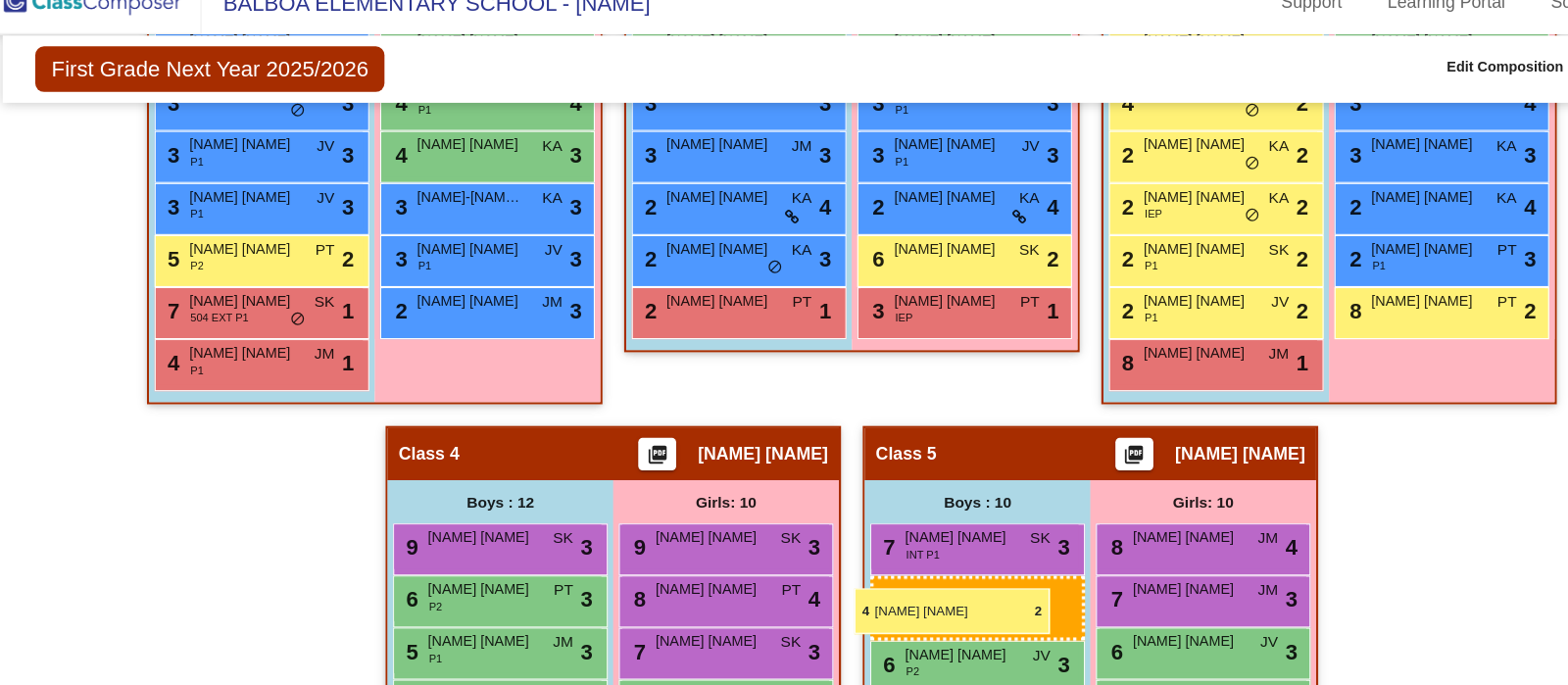 drag, startPoint x: 238, startPoint y: 309, endPoint x: 786, endPoint y: 559, distance: 602.33213 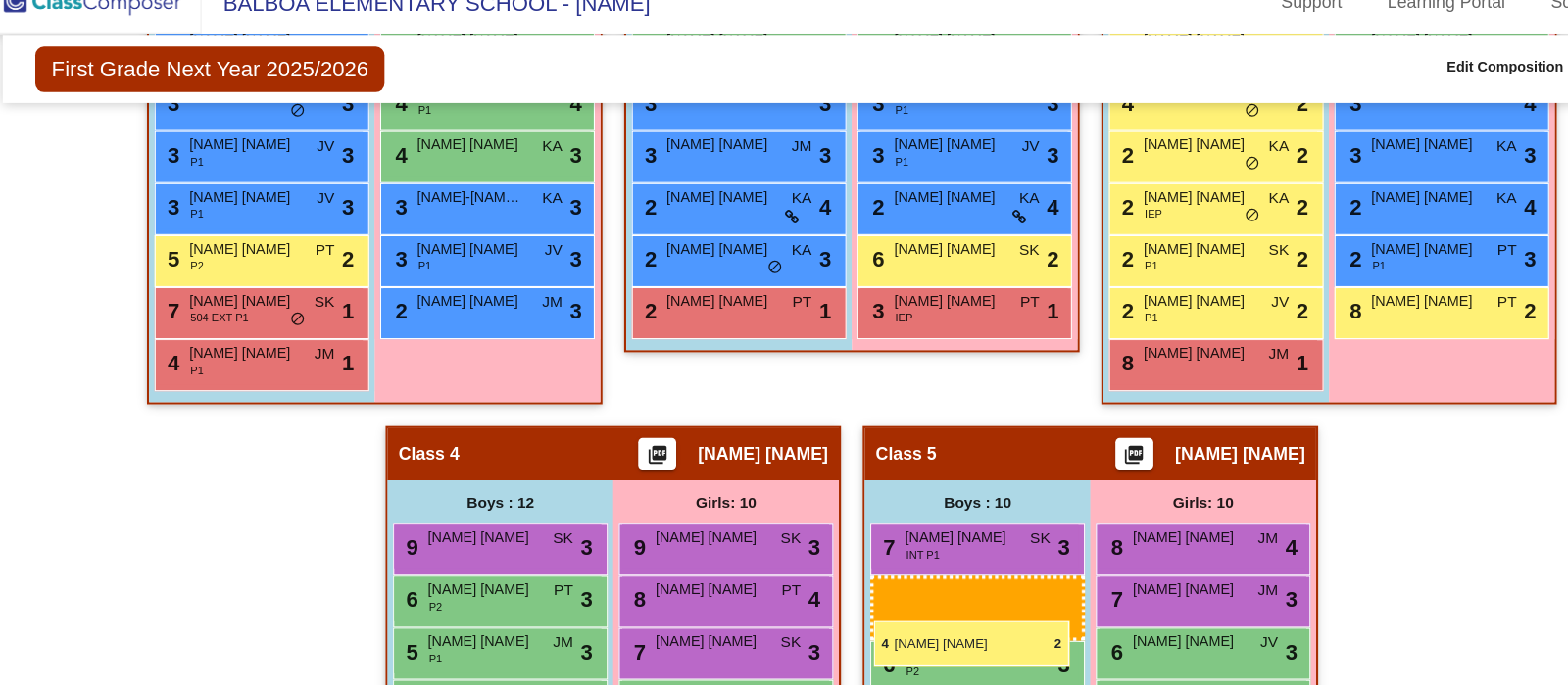 drag, startPoint x: 237, startPoint y: 293, endPoint x: 804, endPoint y: 588, distance: 639.151 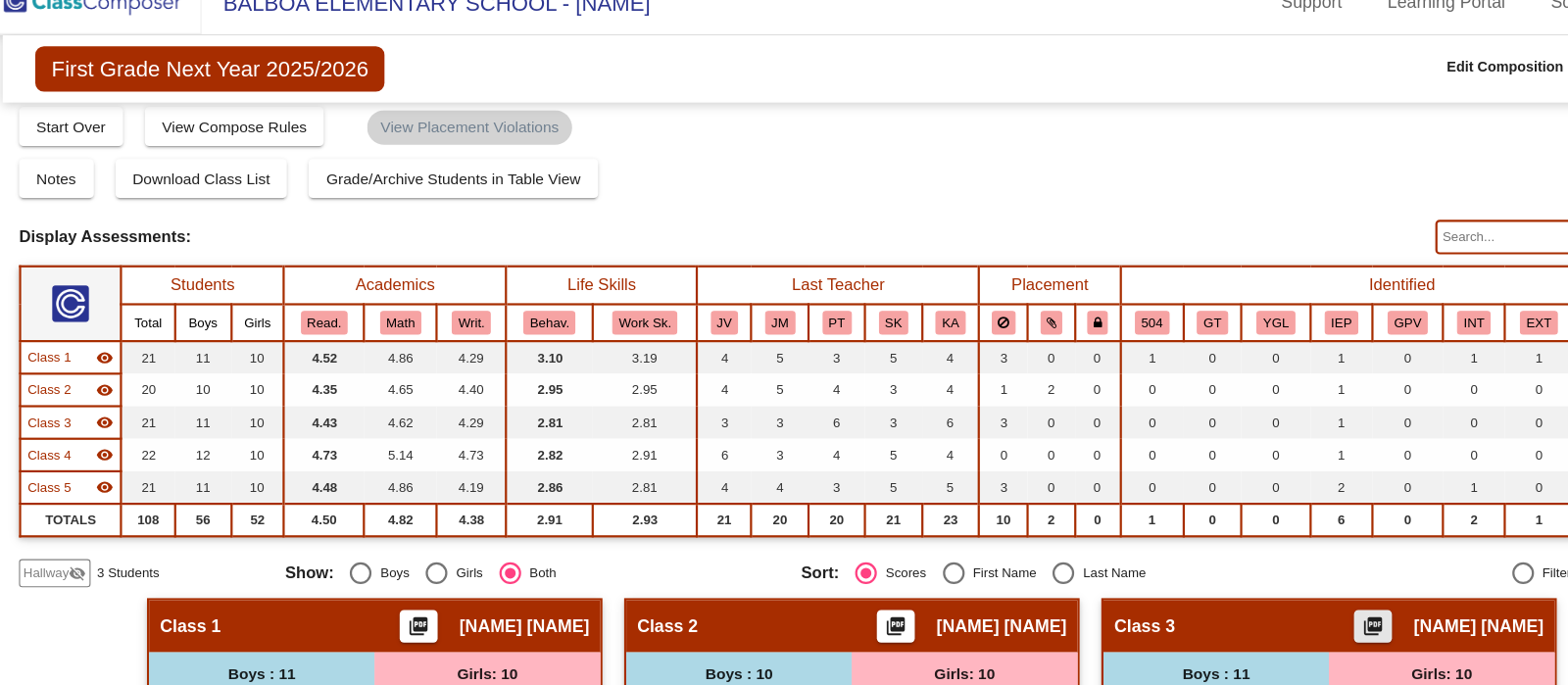 scroll, scrollTop: 5, scrollLeft: 0, axis: vertical 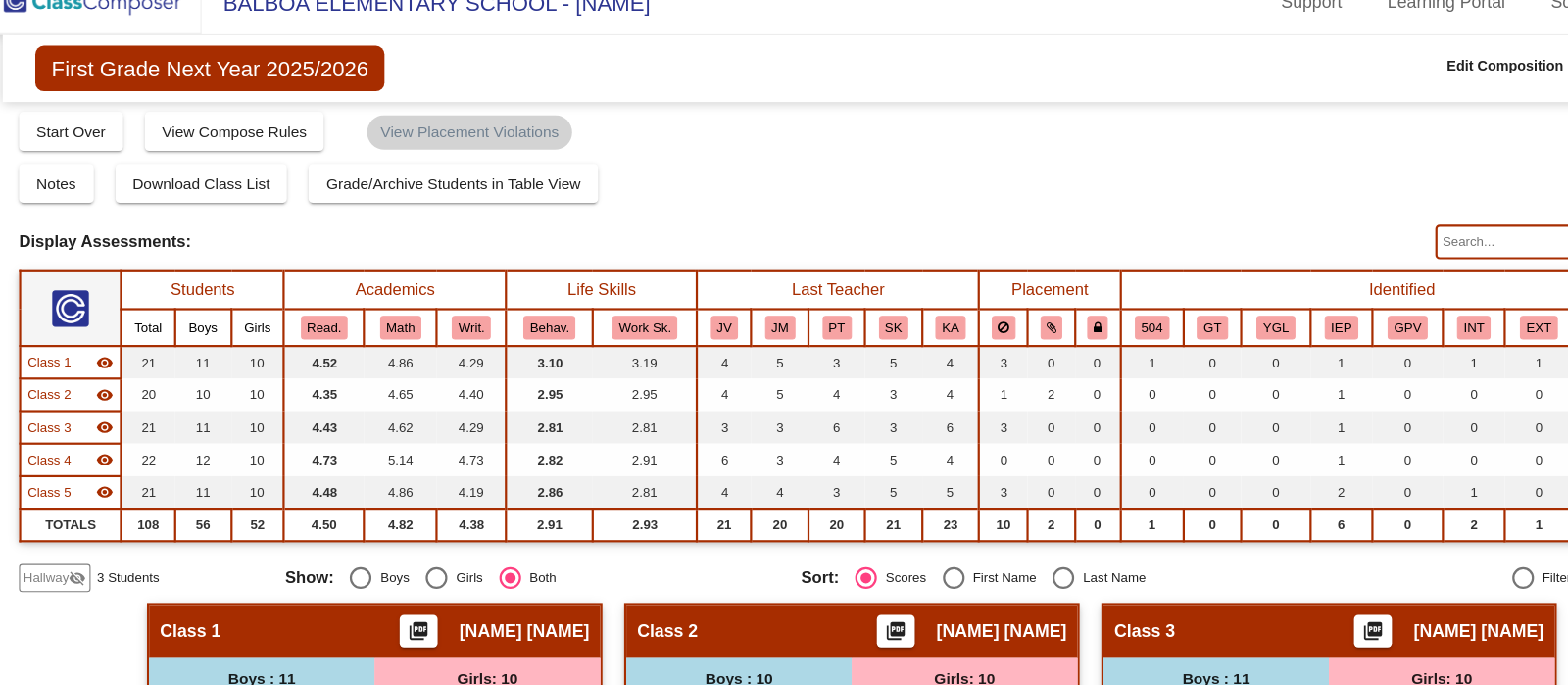click 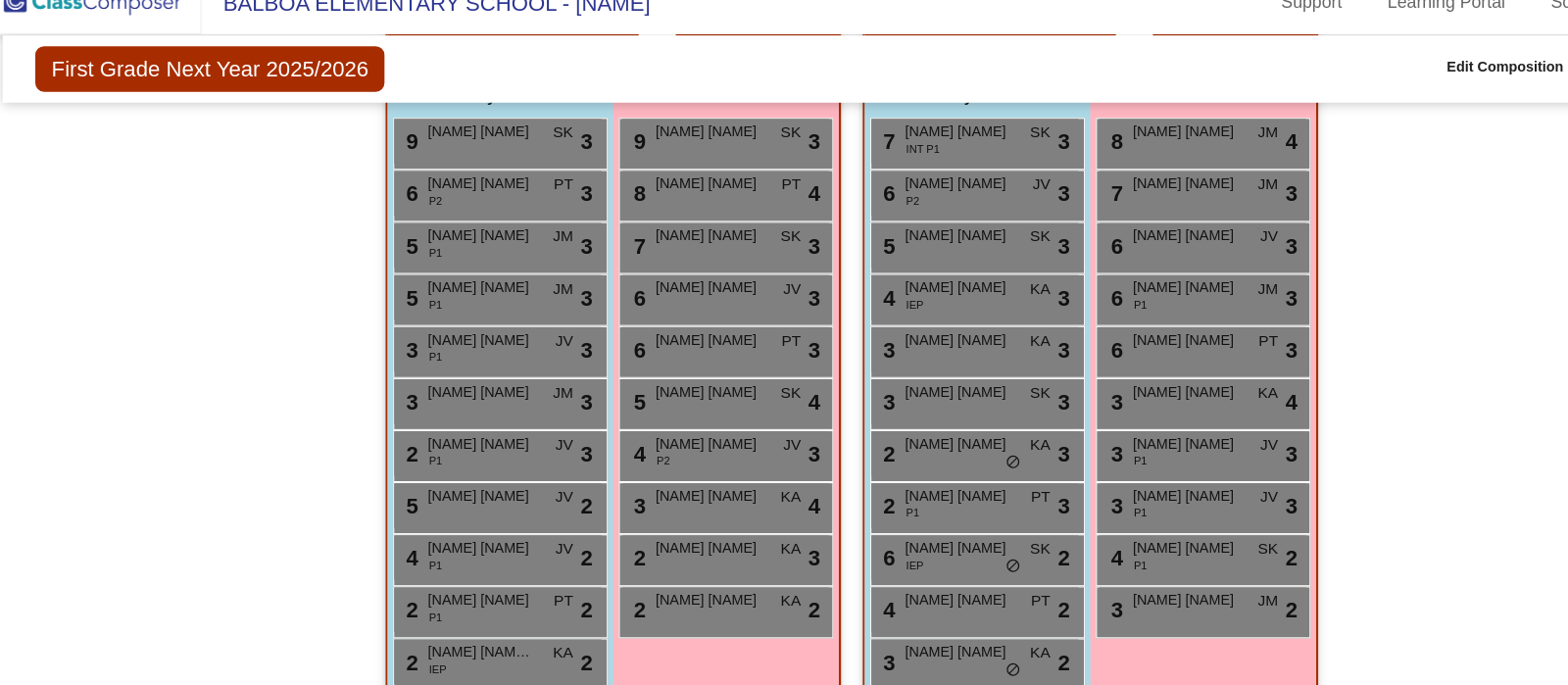 scroll, scrollTop: 1182, scrollLeft: 0, axis: vertical 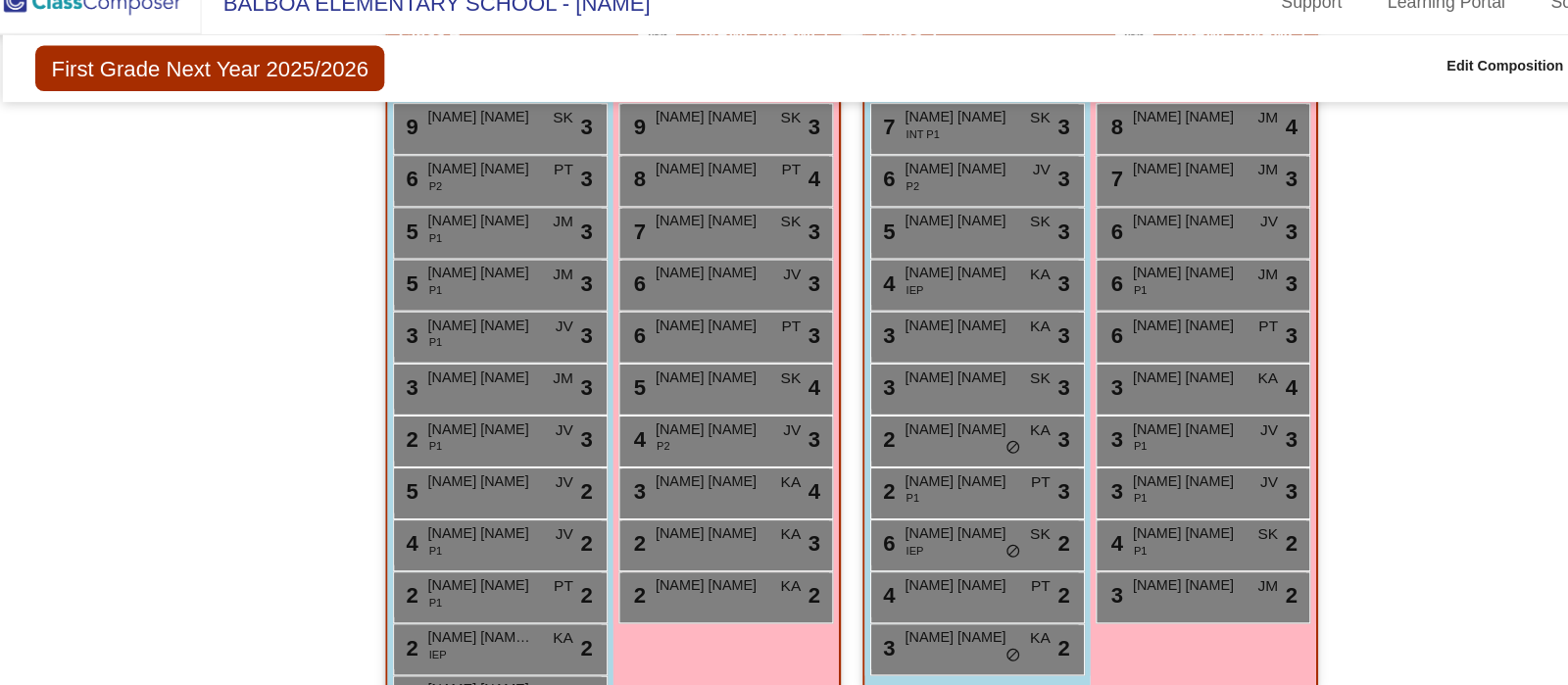 click on "Hallway   - Hallway Class  picture_as_pdf  Add Student  First Name Last Name Student Id  (Recommended)   Boy   Girl   Non Binary Add Close  Boys : 1  Oliver Yang lock do_not_disturb_alt Girls: 2 Anna Torosyan lock do_not_disturb_alt Maria Hovsepyan lock do_not_disturb_alt Class 1    picture_as_pdf Carolyn Campanian  Add Student  First Name Last Name Student Id  (Recommended)   Boy   Girl   Non Binary Add Close  Boys : 11  5 Mikhail Galyshev P2 JV lock do_not_disturb_alt 4 5 Alex Gezalyan PT lock do_not_disturb_alt 3 4 Marco Chakerian IEP KA lock do_not_disturb_alt 4 4 Robert Balaian INT P1 SK lock do_not_disturb_alt 4 3 Davit Ohanyan P1 SK lock do_not_disturb_alt 4 3 Davit Avoyan KA lock do_not_disturb_alt 3 3 Abrahamyan Ashot P1 JV lock do_not_disturb_alt 3 3 Ovanes Gievorgyan P1 JV lock do_not_disturb_alt 3 5 Davit Martirosyan P2 PT lock do_not_disturb_alt 2 7 William Melikian 504 EXT P1 SK lock do_not_disturb_alt 1 4 Aren Sahakyan P1 JM lock do_not_disturb_alt 1 Girls: 10 8 Emily Isagulyan SK lock 3" 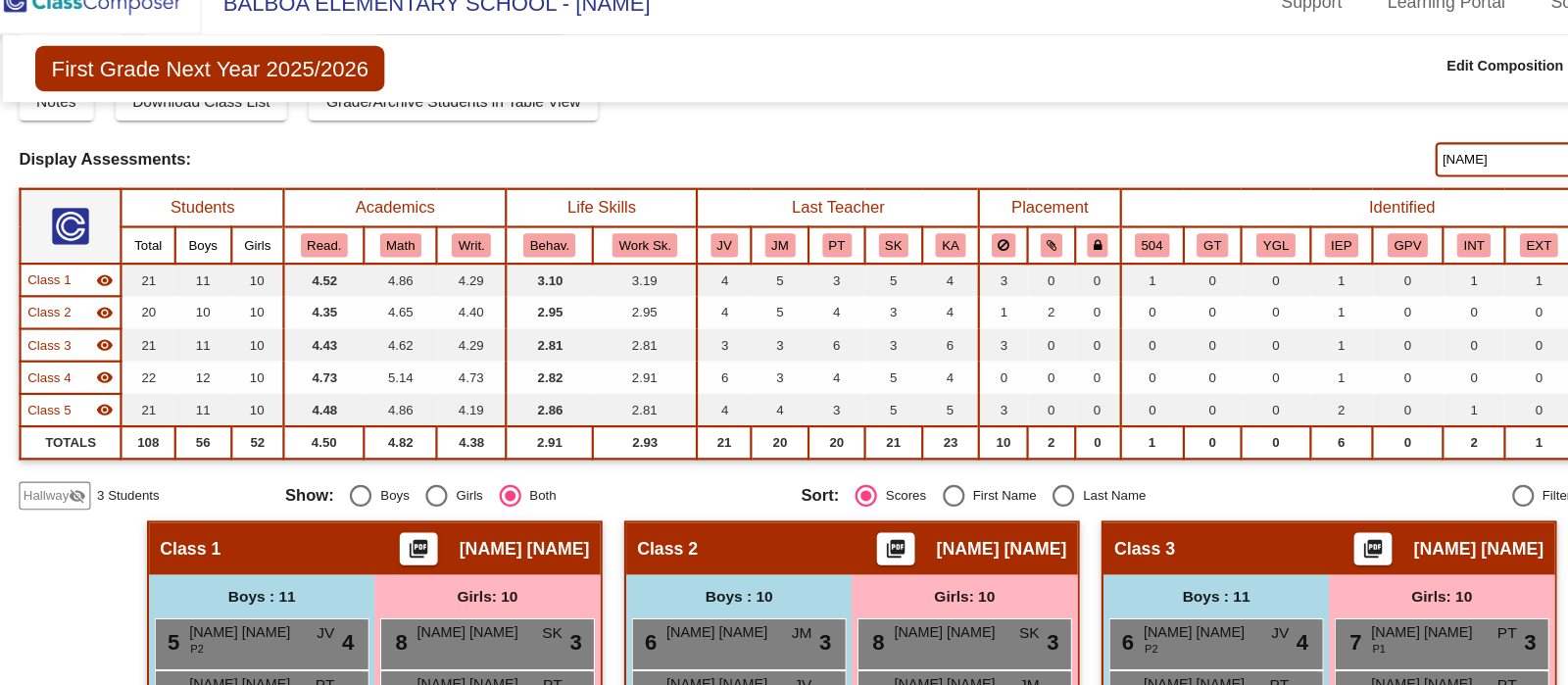 scroll, scrollTop: 74, scrollLeft: 0, axis: vertical 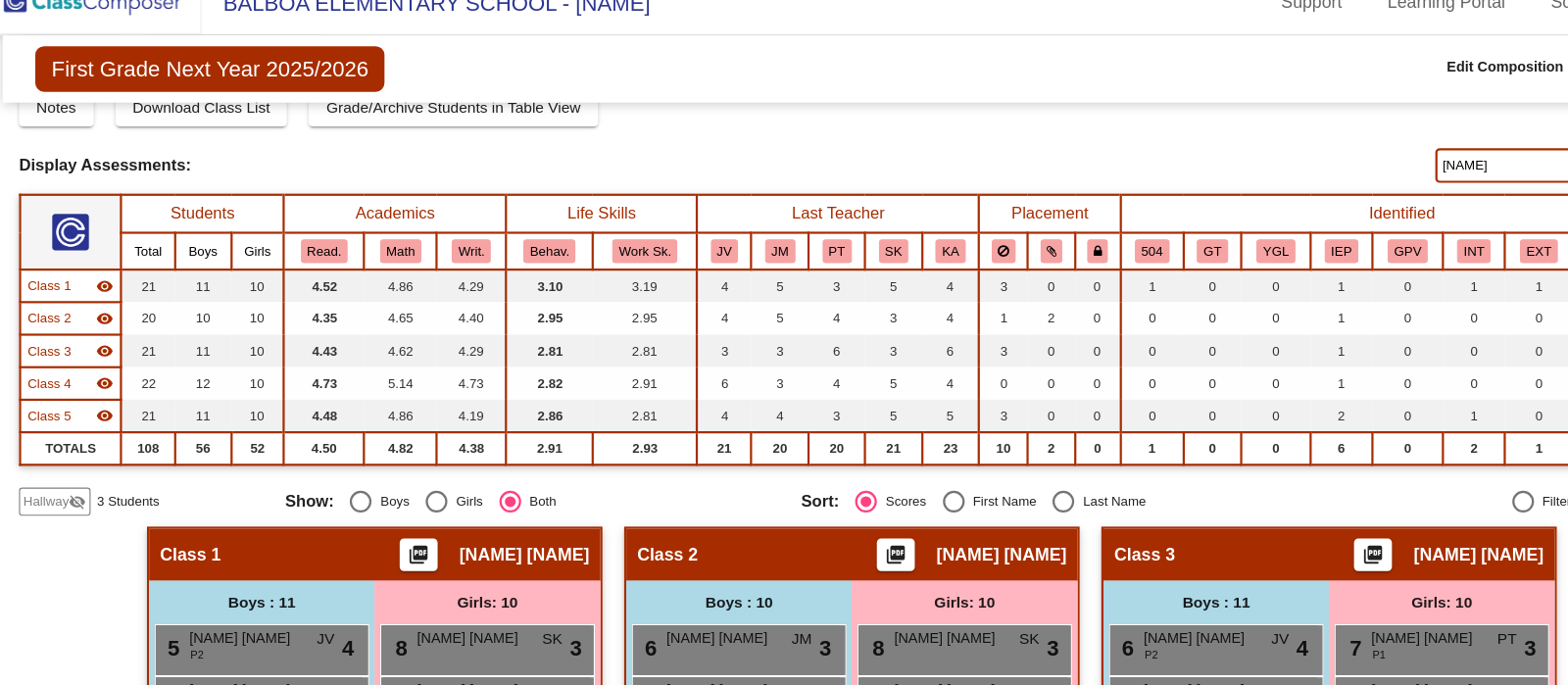 click on "tigran" 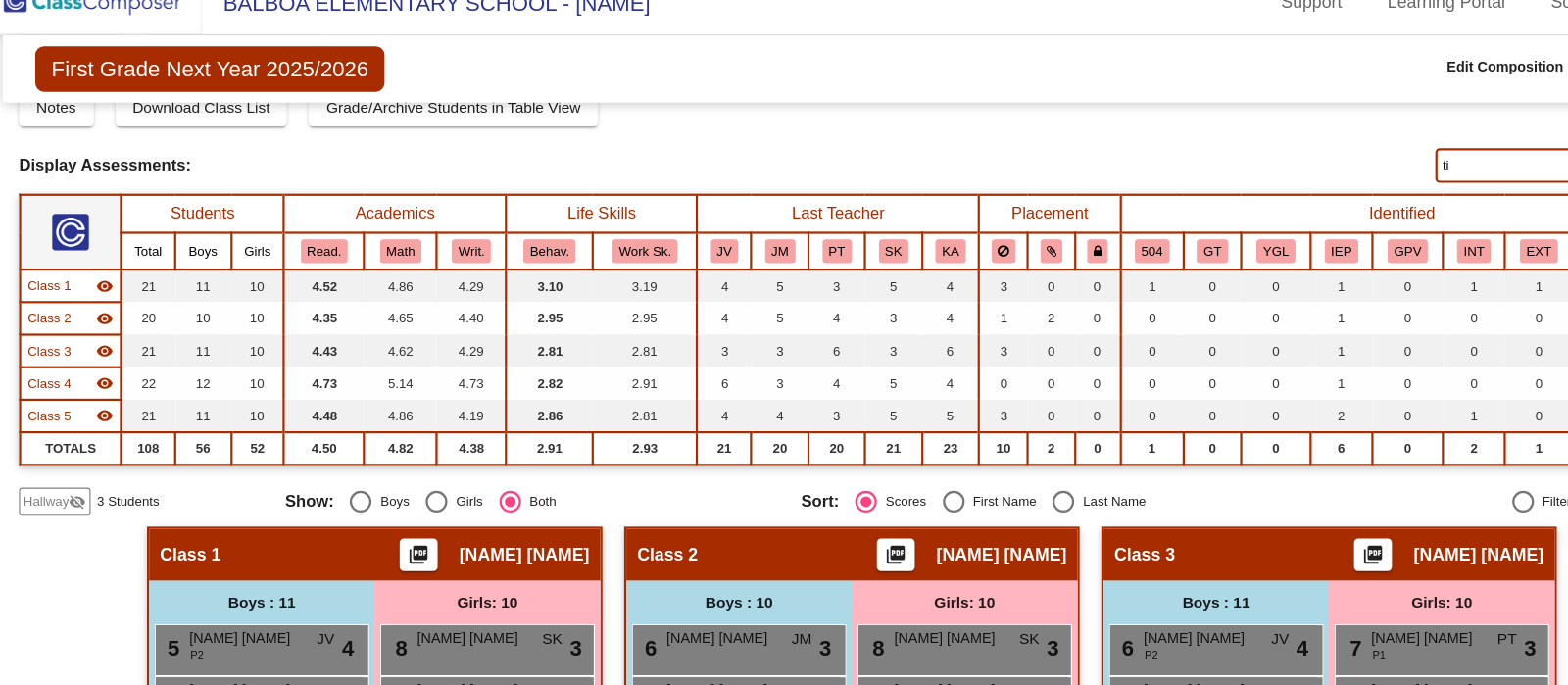 type on "t" 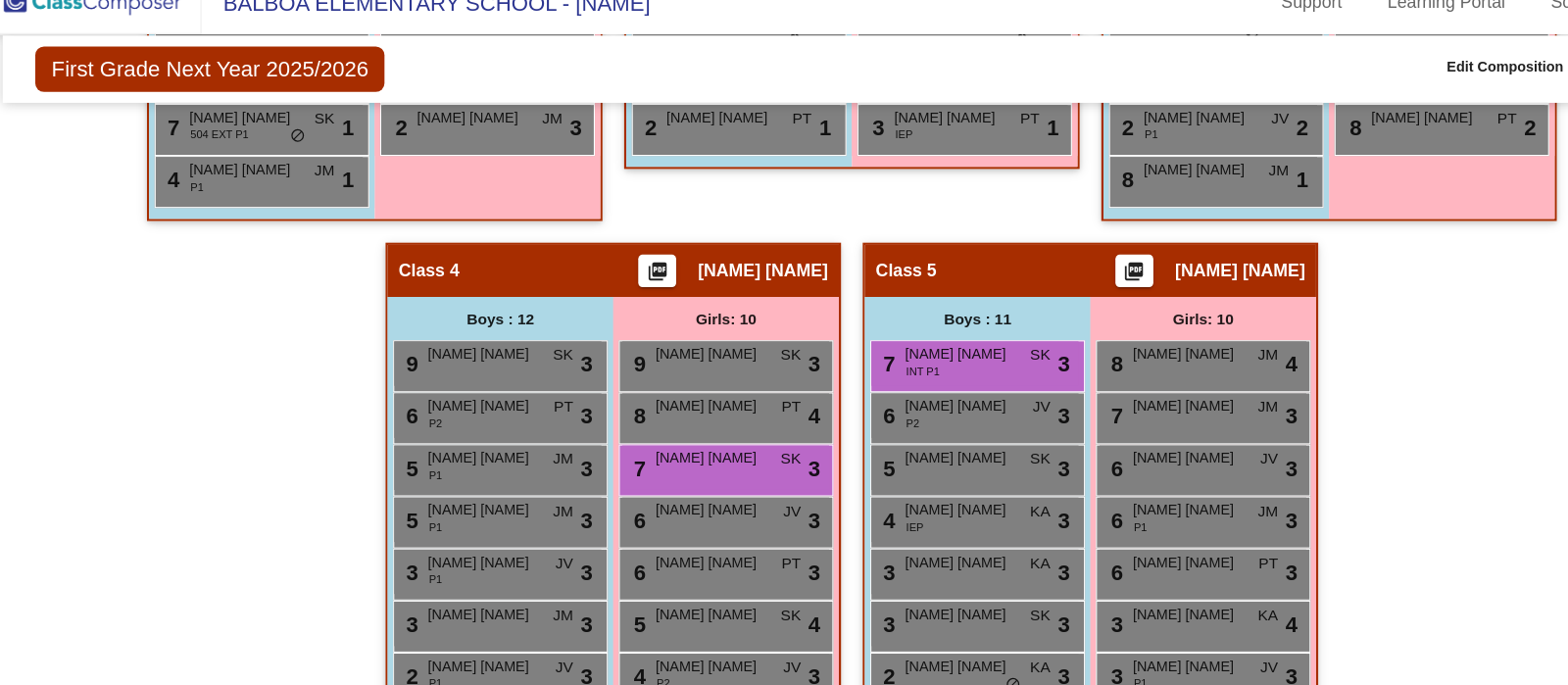 scroll, scrollTop: 945, scrollLeft: 0, axis: vertical 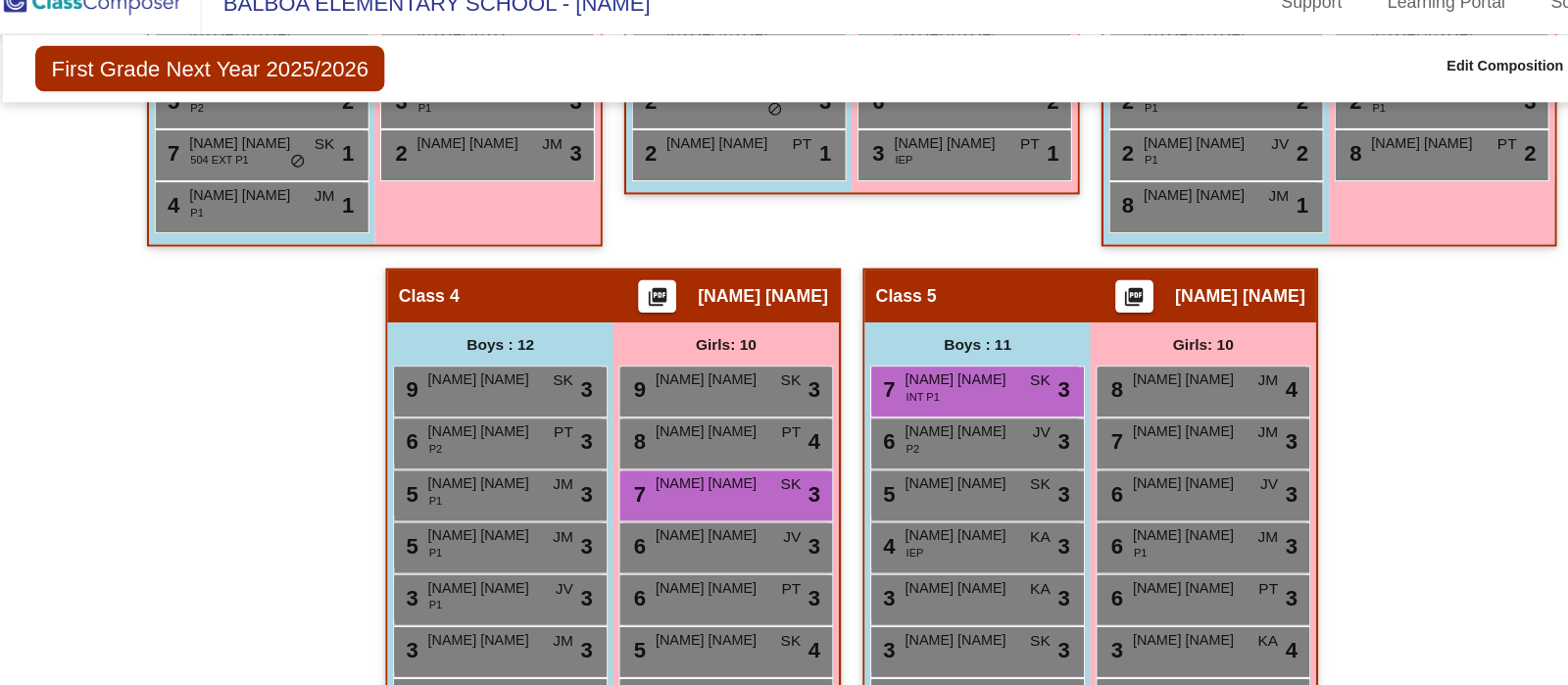 click on "Hallway   - Hallway Class  picture_as_pdf  Add Student  First Name Last Name Student Id  (Recommended)   Boy   Girl   Non Binary Add Close  Boys : 1  Oliver Yang lock do_not_disturb_alt Girls: 2 Anna Torosyan lock do_not_disturb_alt Maria Hovsepyan lock do_not_disturb_alt Class 1    picture_as_pdf Carolyn Campanian  Add Student  First Name Last Name Student Id  (Recommended)   Boy   Girl   Non Binary Add Close  Boys : 11  5 Mikhail Galyshev P2 JV lock do_not_disturb_alt 4 5 Alex Gezalyan PT lock do_not_disturb_alt 3 4 Marco Chakerian IEP KA lock do_not_disturb_alt 4 4 Robert Balaian INT P1 SK lock do_not_disturb_alt 4 3 Davit Ohanyan P1 SK lock do_not_disturb_alt 4 3 Davit Avoyan KA lock do_not_disturb_alt 3 3 Abrahamyan Ashot P1 JV lock do_not_disturb_alt 3 3 Ovanes Gievorgyan P1 JV lock do_not_disturb_alt 3 5 Davit Martirosyan P2 PT lock do_not_disturb_alt 2 7 William Melikian 504 EXT P1 SK lock do_not_disturb_alt 1 4 Aren Sahakyan P1 JM lock do_not_disturb_alt 1 Girls: 10 8 Emily Isagulyan SK lock 3" 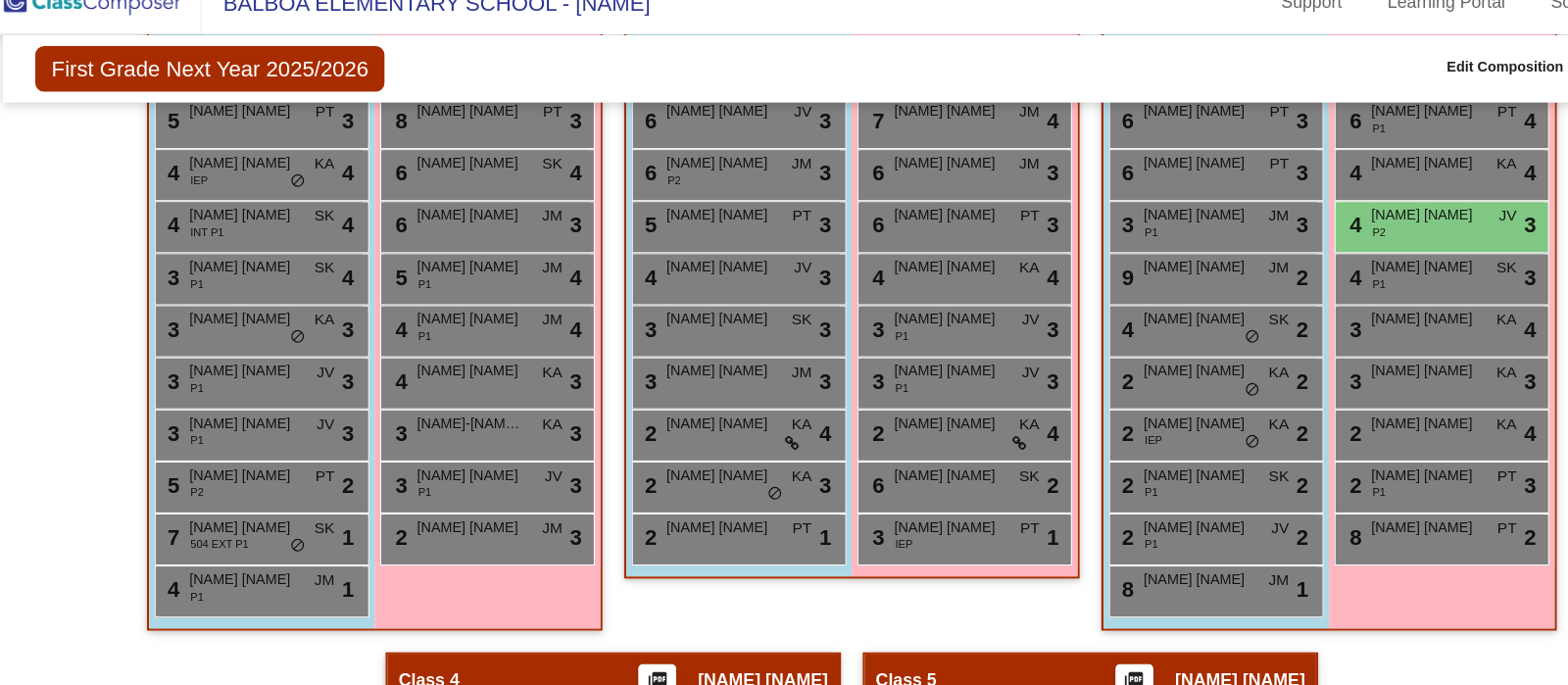scroll, scrollTop: 597, scrollLeft: 0, axis: vertical 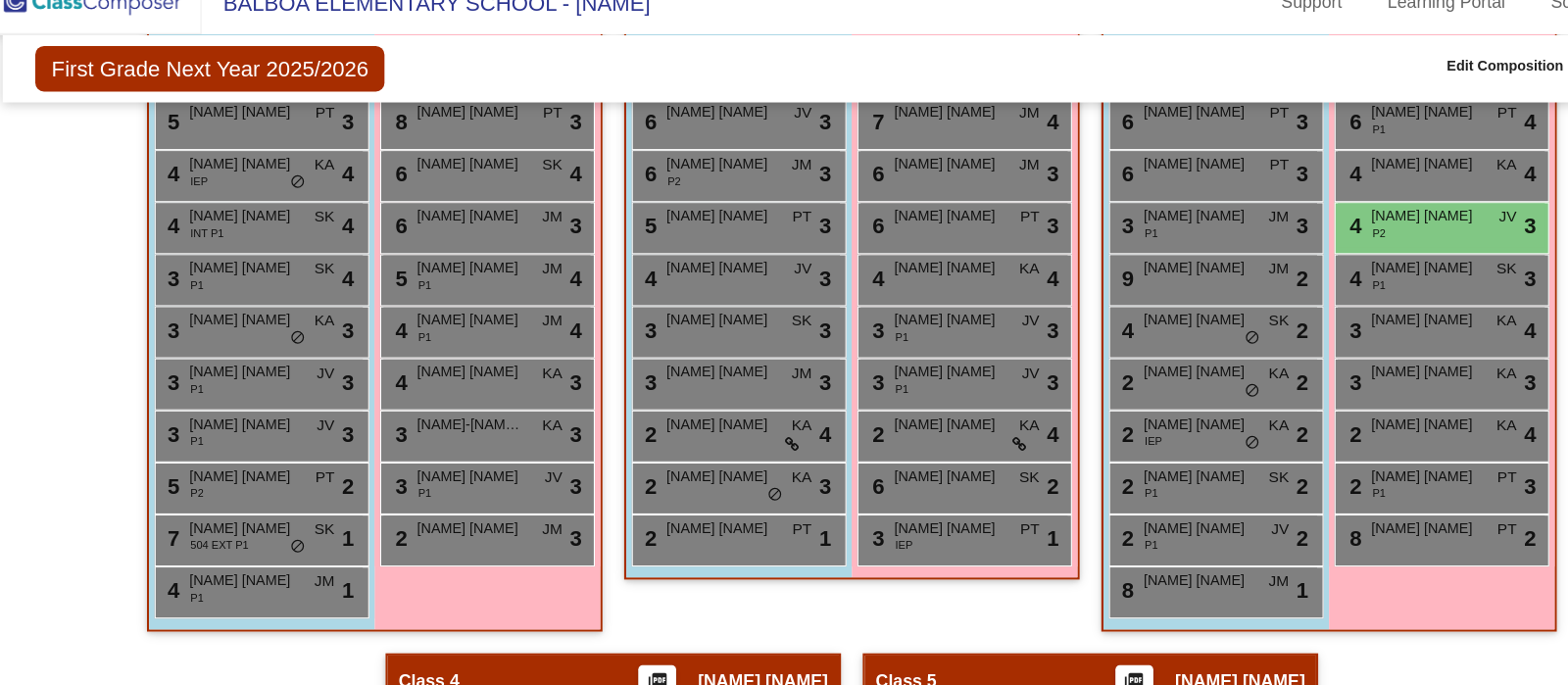click on "Hallway   - Hallway Class  picture_as_pdf  Add Student  First Name Last Name Student Id  (Recommended)   Boy   Girl   Non Binary Add Close  Boys : 1  Oliver Yang lock do_not_disturb_alt Girls: 2 Anna Torosyan lock do_not_disturb_alt Maria Hovsepyan lock do_not_disturb_alt Class 1    picture_as_pdf Carolyn Campanian  Add Student  First Name Last Name Student Id  (Recommended)   Boy   Girl   Non Binary Add Close  Boys : 11  5 Mikhail Galyshev P2 JV lock do_not_disturb_alt 4 5 Alex Gezalyan PT lock do_not_disturb_alt 3 4 Marco Chakerian IEP KA lock do_not_disturb_alt 4 4 Robert Balaian INT P1 SK lock do_not_disturb_alt 4 3 Davit Ohanyan P1 SK lock do_not_disturb_alt 4 3 Davit Avoyan KA lock do_not_disturb_alt 3 3 Abrahamyan Ashot P1 JV lock do_not_disturb_alt 3 3 Ovanes Gievorgyan P1 JV lock do_not_disturb_alt 3 5 Davit Martirosyan P2 PT lock do_not_disturb_alt 2 7 William Melikian 504 EXT P1 SK lock do_not_disturb_alt 1 4 Aren Sahakyan P1 JM lock do_not_disturb_alt 1 Girls: 10 8 Emily Isagulyan SK lock 3" 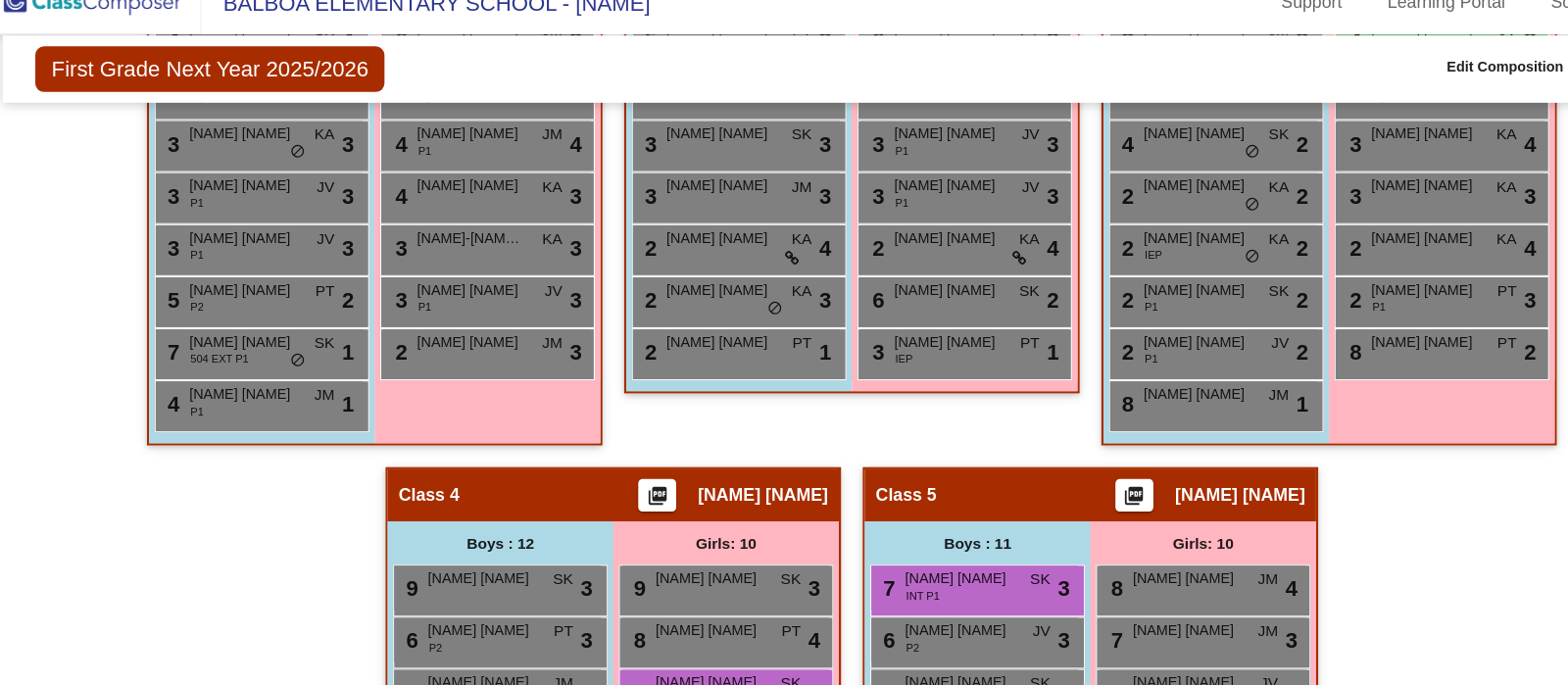 scroll, scrollTop: 818, scrollLeft: 0, axis: vertical 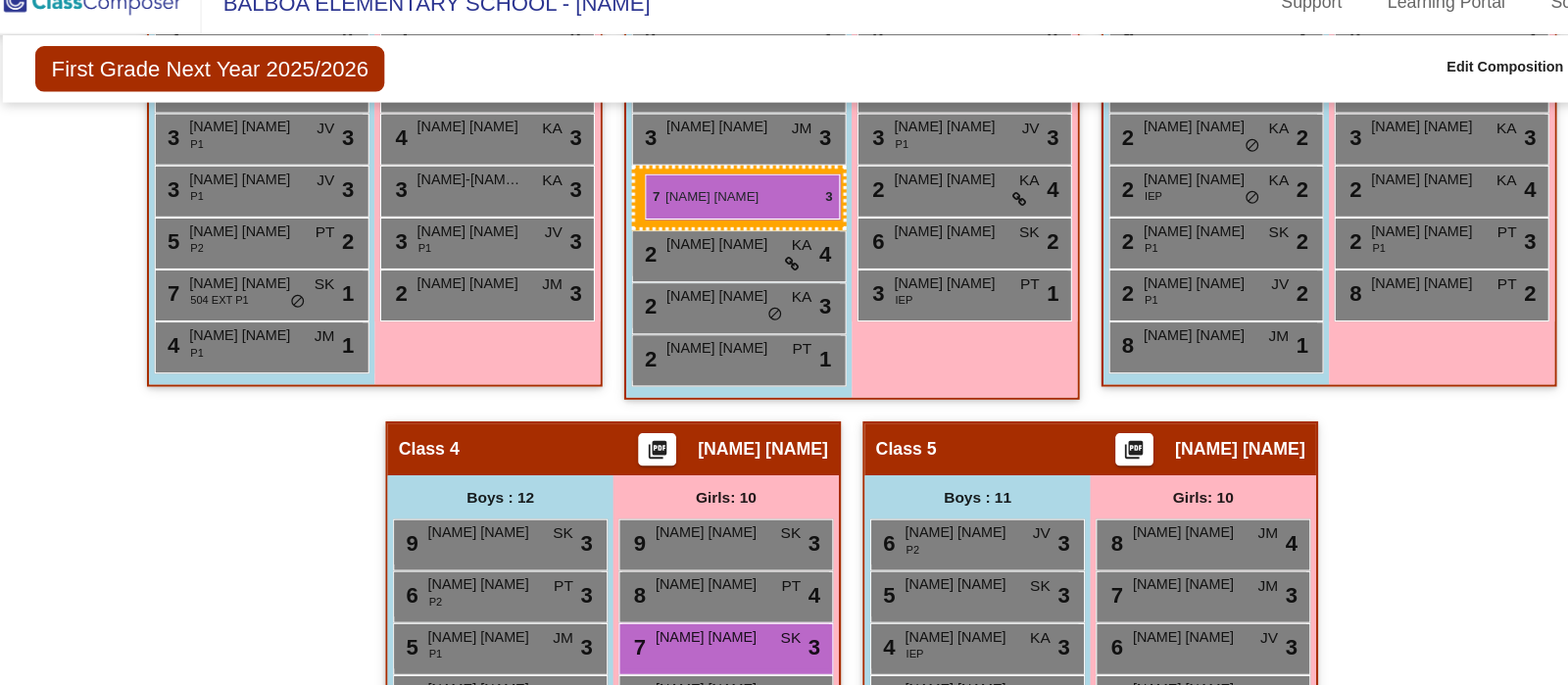 drag, startPoint x: 929, startPoint y: 499, endPoint x: 597, endPoint y: 184, distance: 457.656 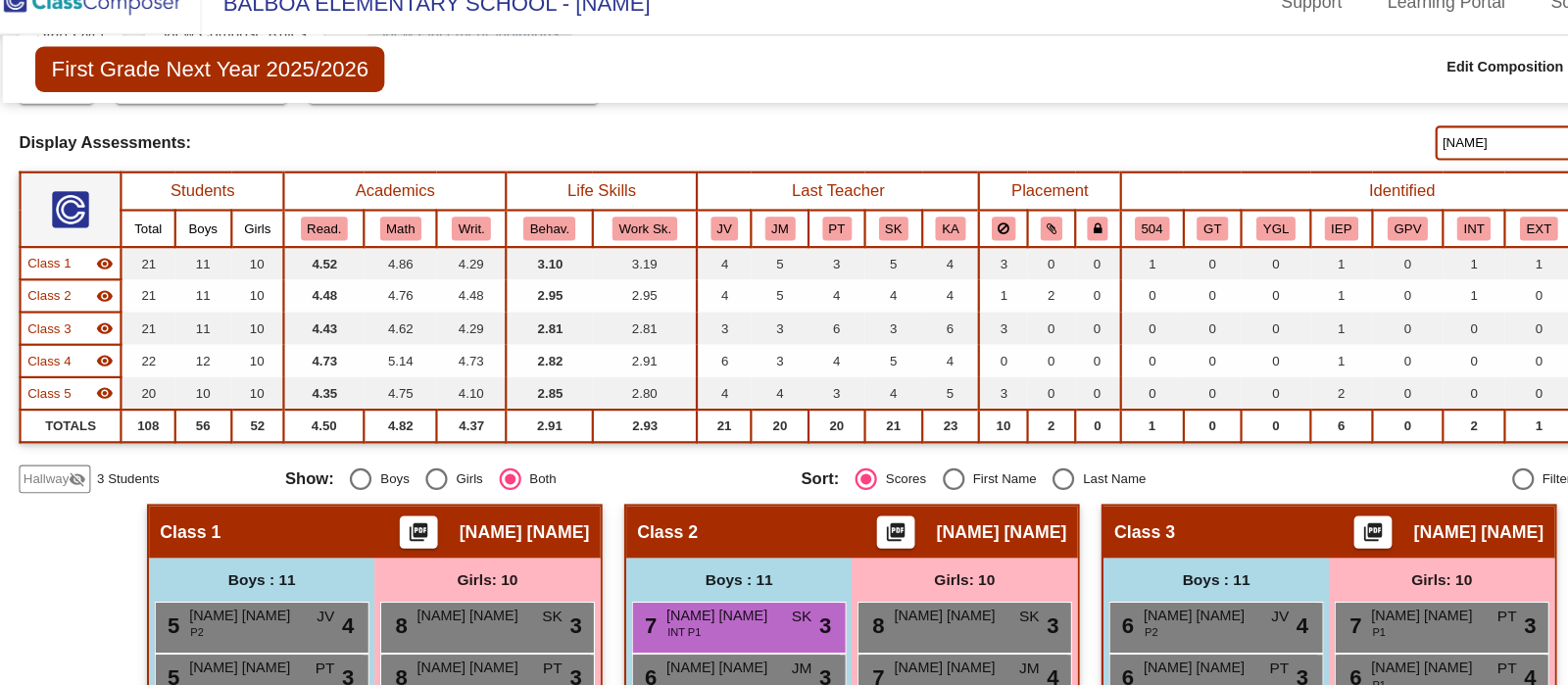 scroll, scrollTop: 0, scrollLeft: 0, axis: both 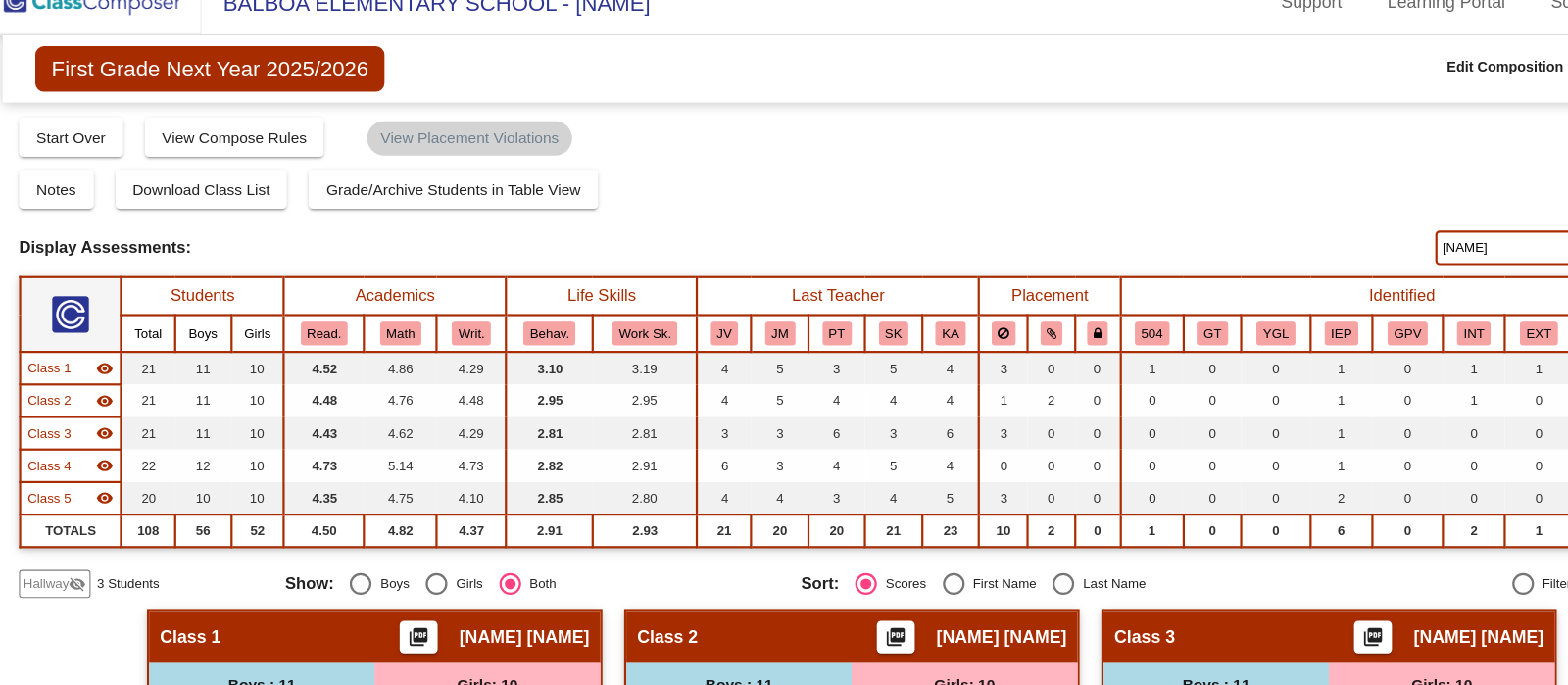 click on "ach" 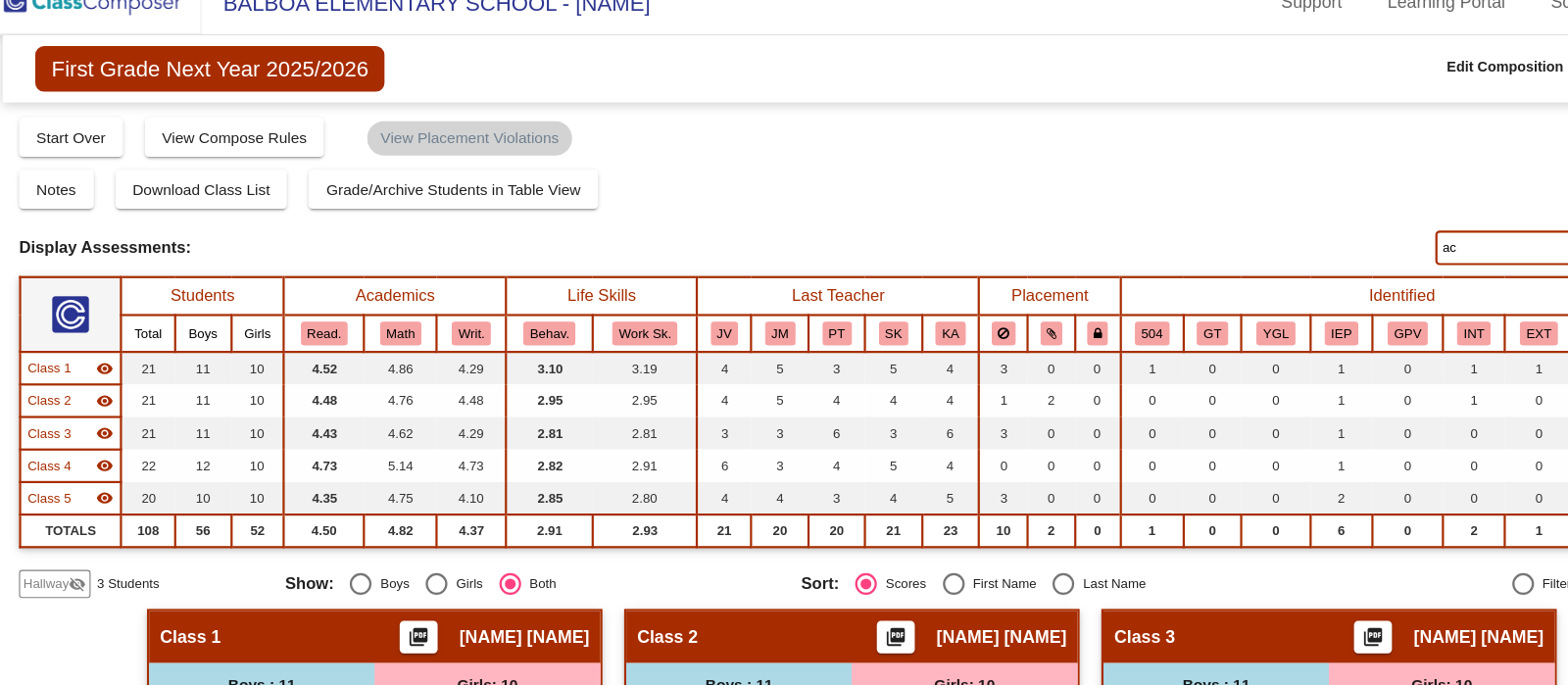 type on "a" 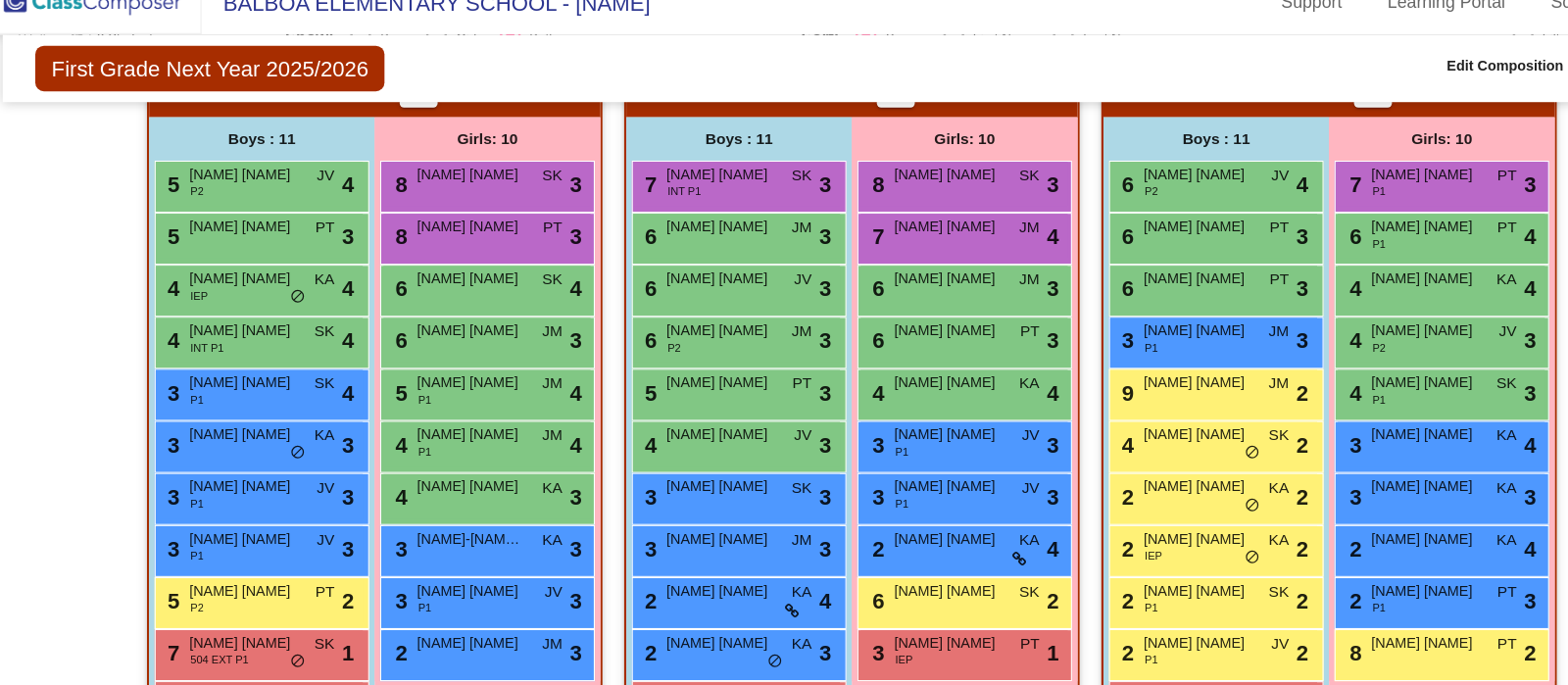 scroll, scrollTop: 496, scrollLeft: 0, axis: vertical 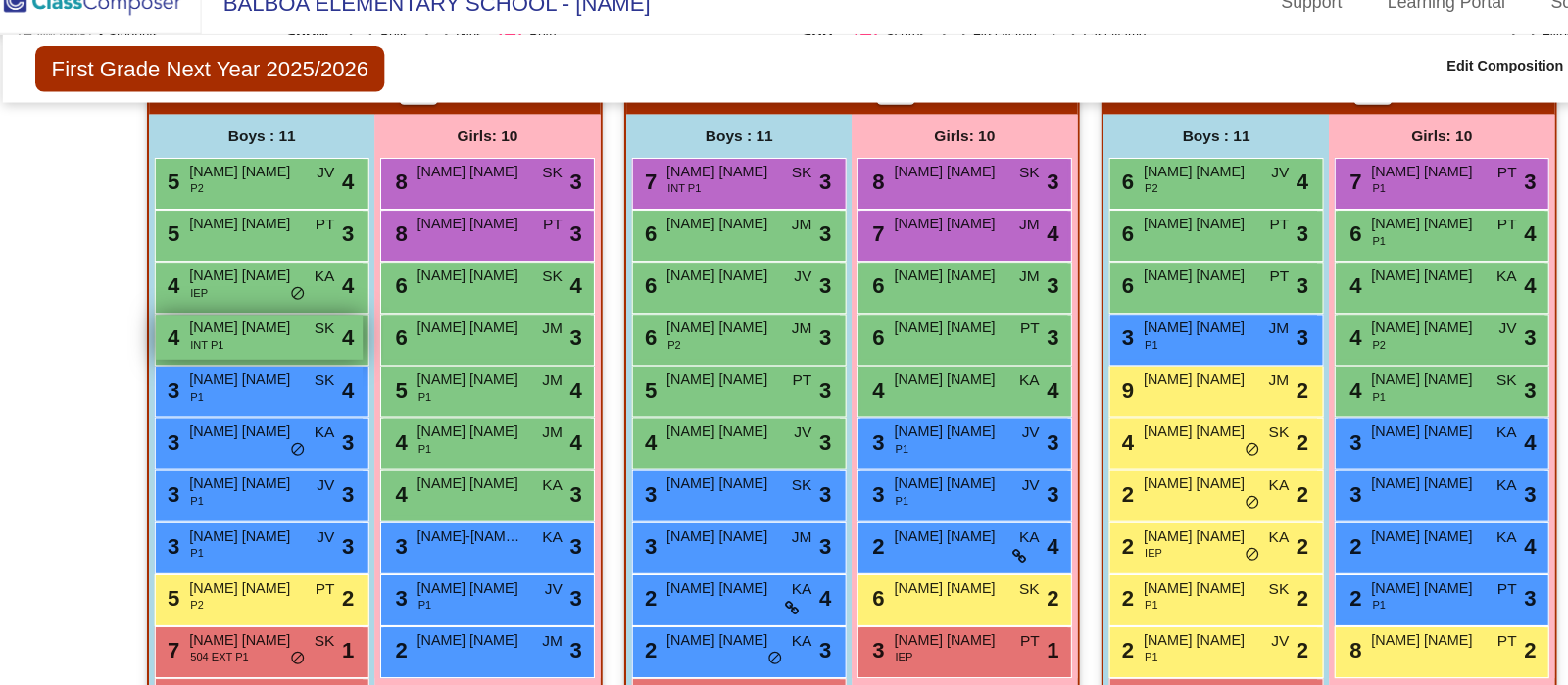 type 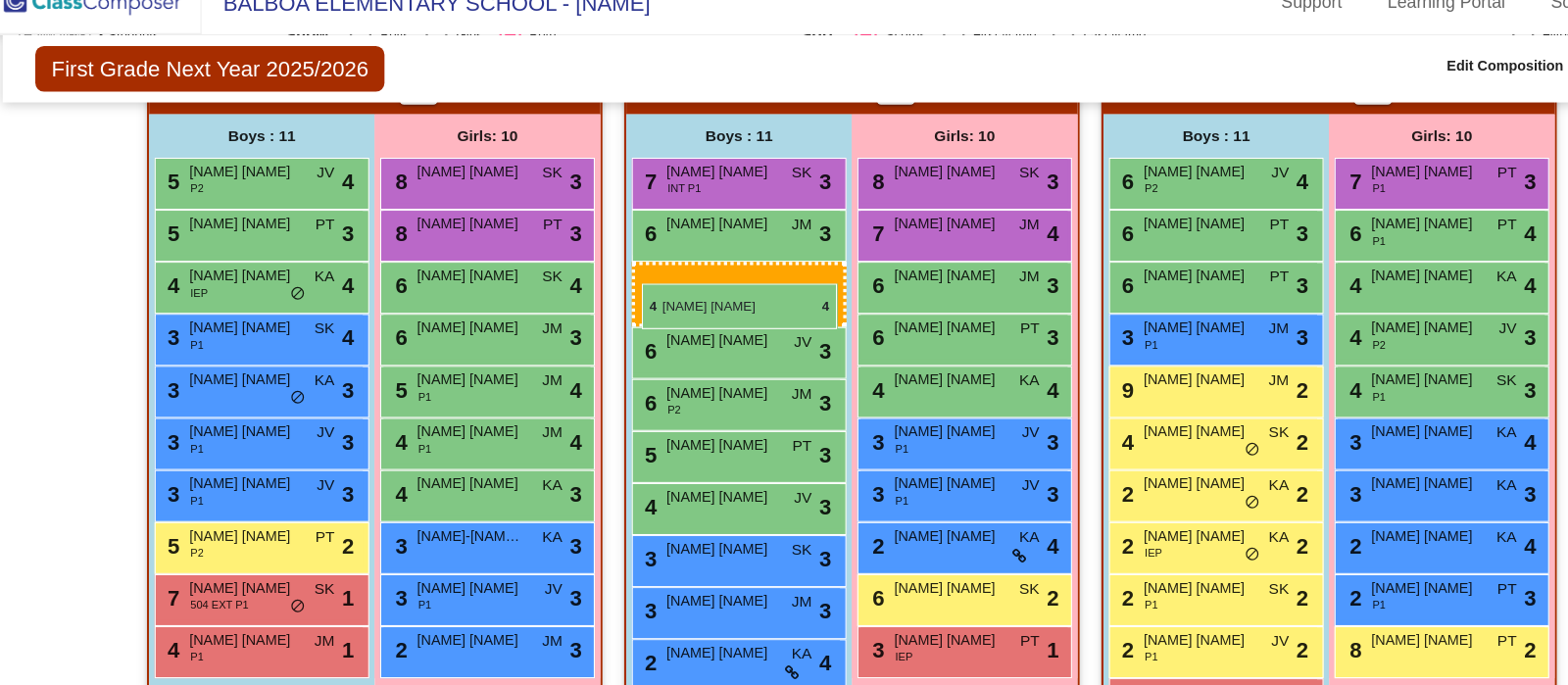 drag, startPoint x: 235, startPoint y: 311, endPoint x: 594, endPoint y: 283, distance: 360.0903 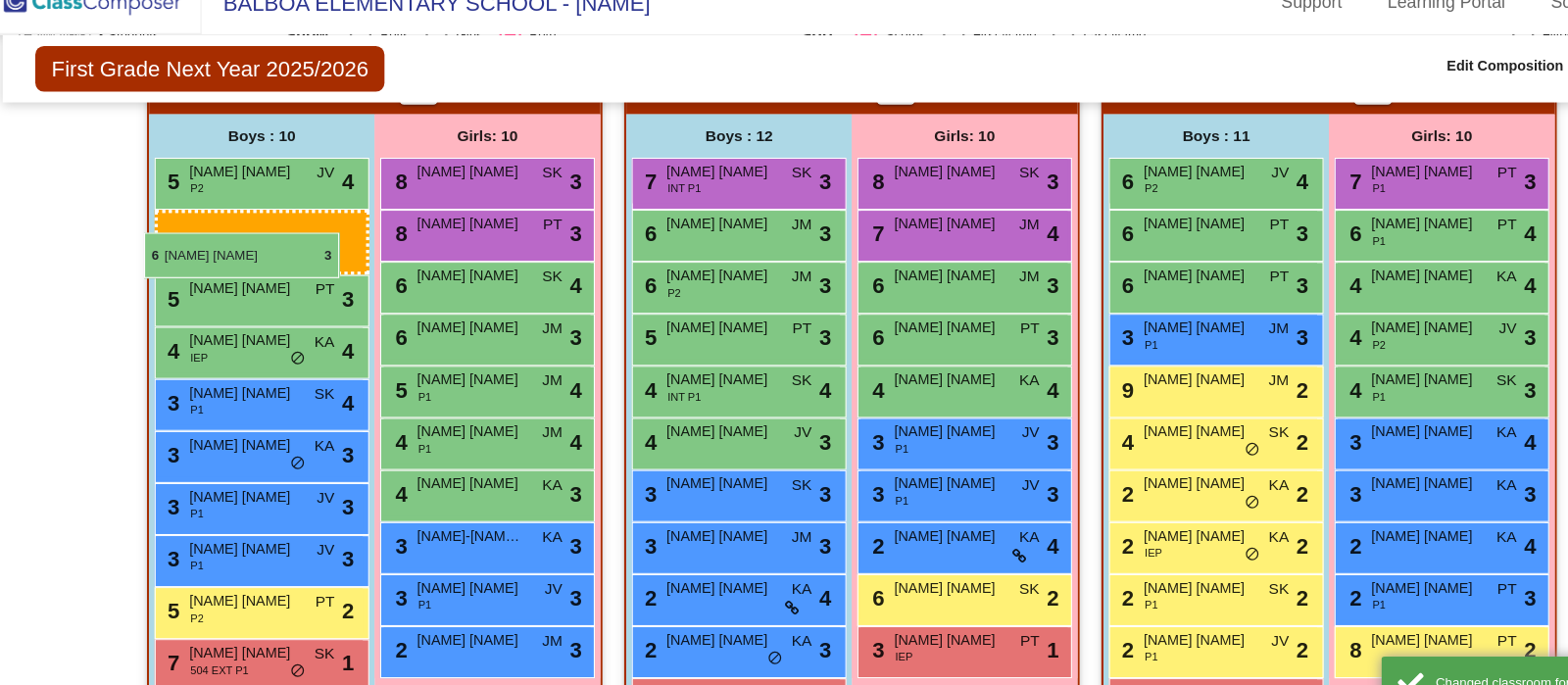 drag, startPoint x: 665, startPoint y: 274, endPoint x: 144, endPoint y: 237, distance: 522.3122 